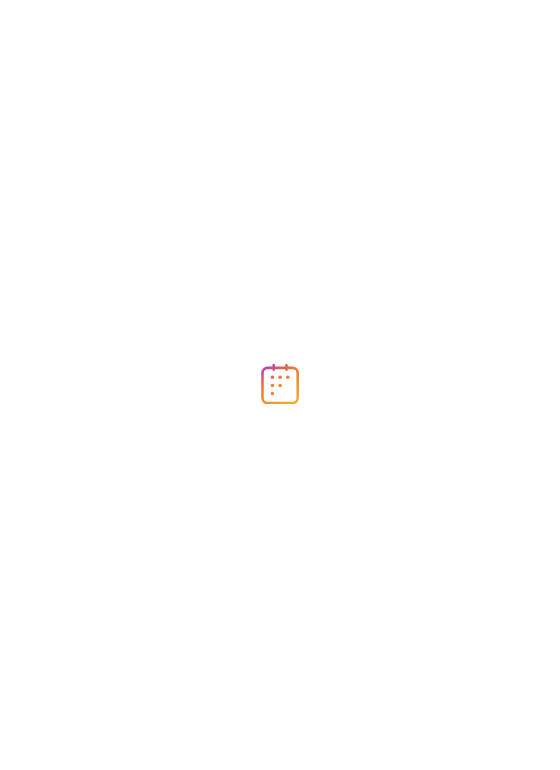 scroll, scrollTop: 0, scrollLeft: 0, axis: both 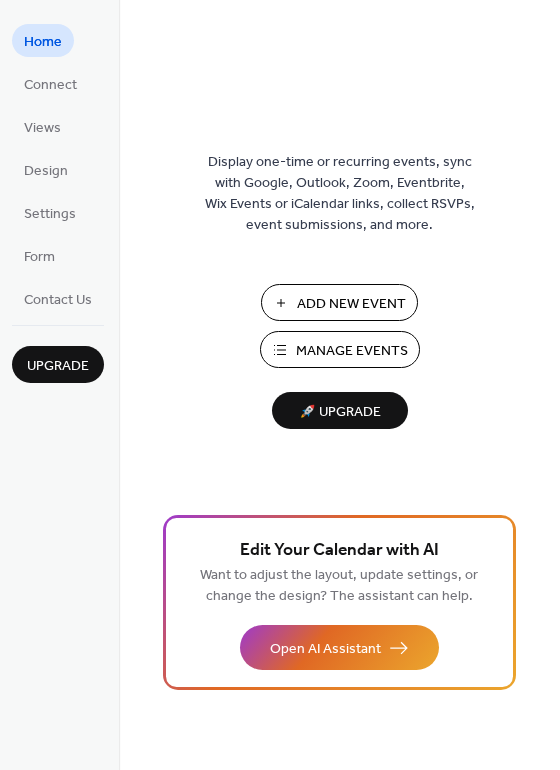 click on "Manage Events" at bounding box center (352, 351) 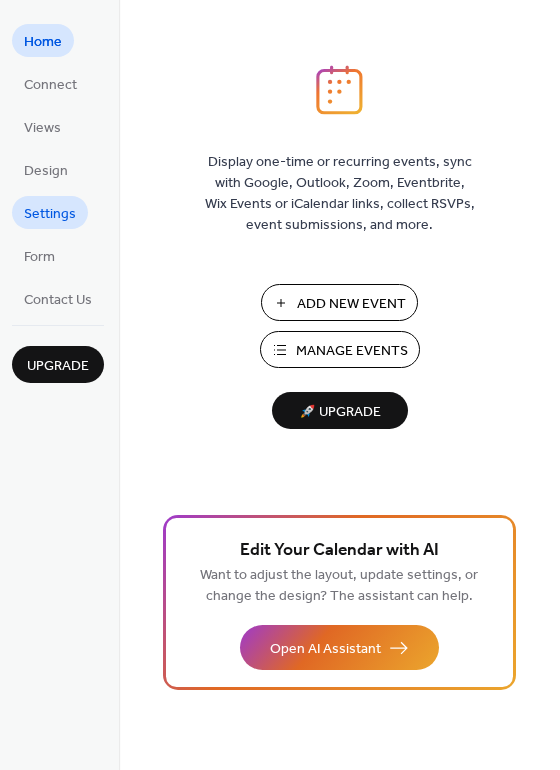 click on "Settings" at bounding box center (50, 212) 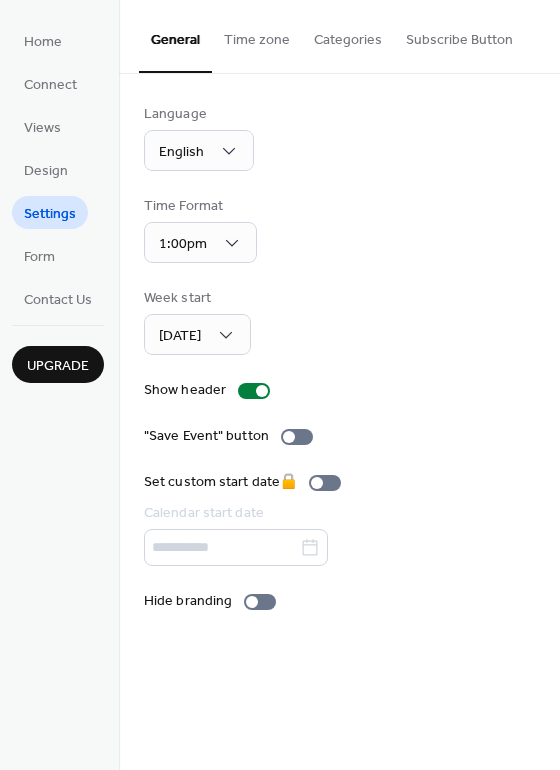 click on "Categories" at bounding box center [348, 35] 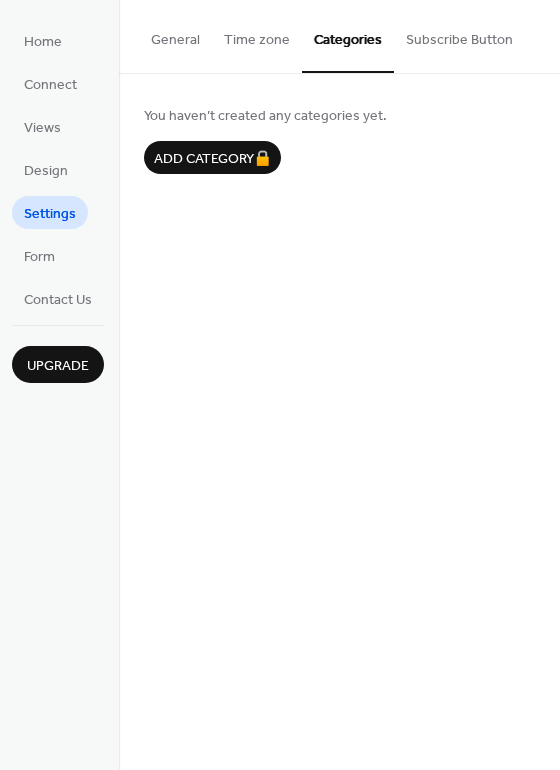 click on "Time zone" at bounding box center (257, 35) 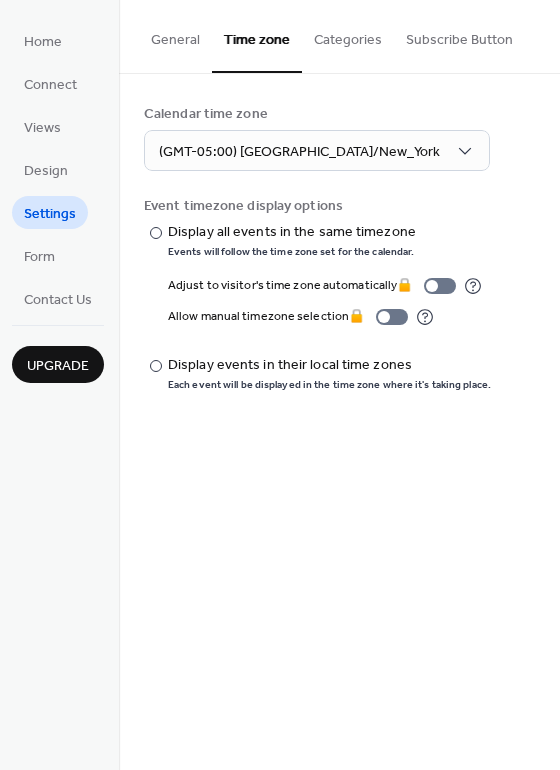 click on "General" at bounding box center (175, 35) 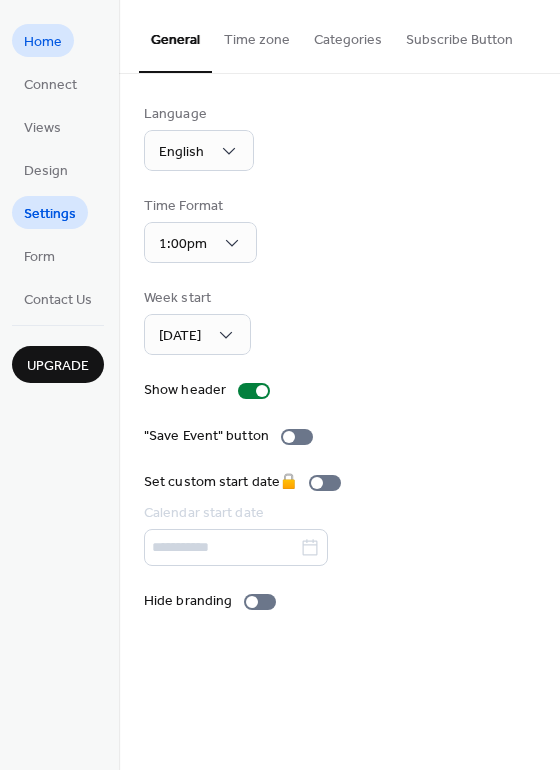 click on "Home" at bounding box center [43, 42] 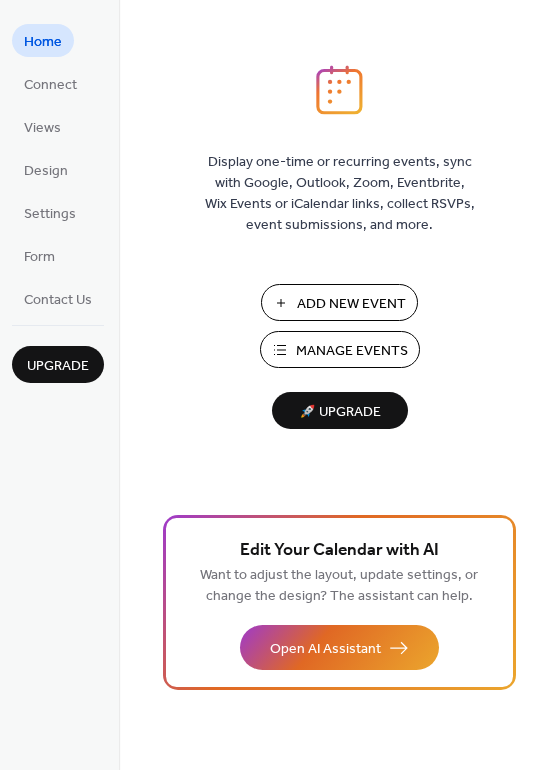 click on "Add New Event" at bounding box center [351, 304] 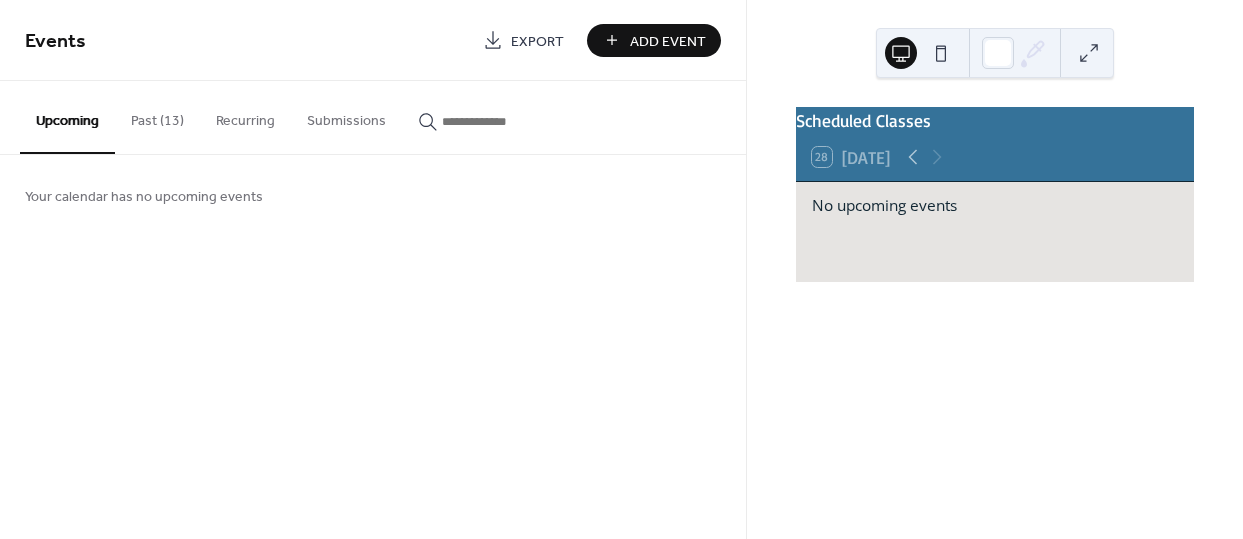 scroll, scrollTop: 0, scrollLeft: 0, axis: both 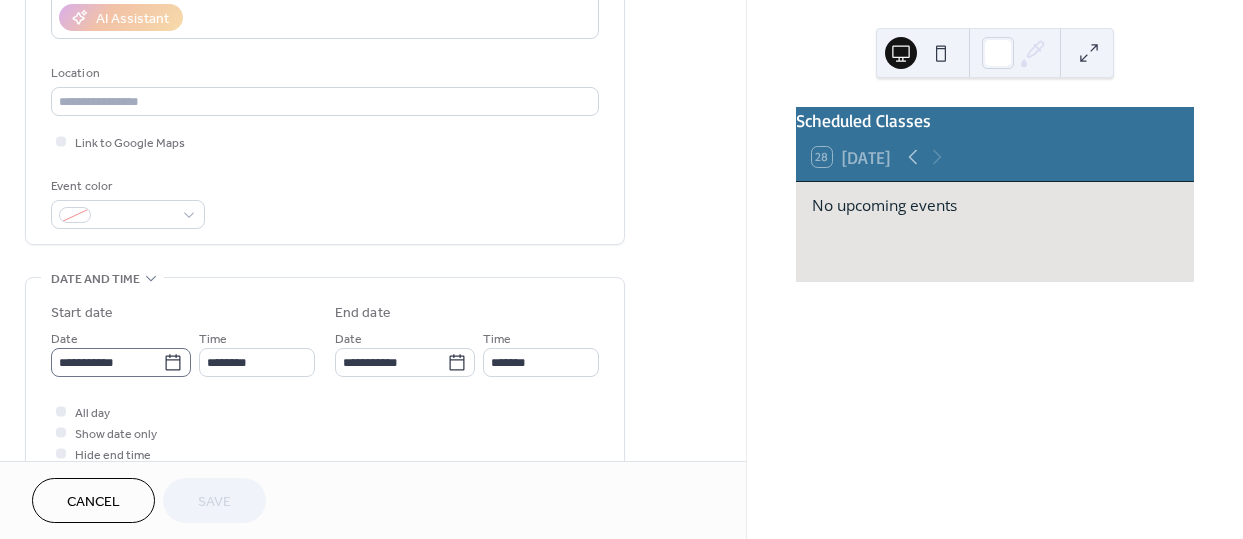 click 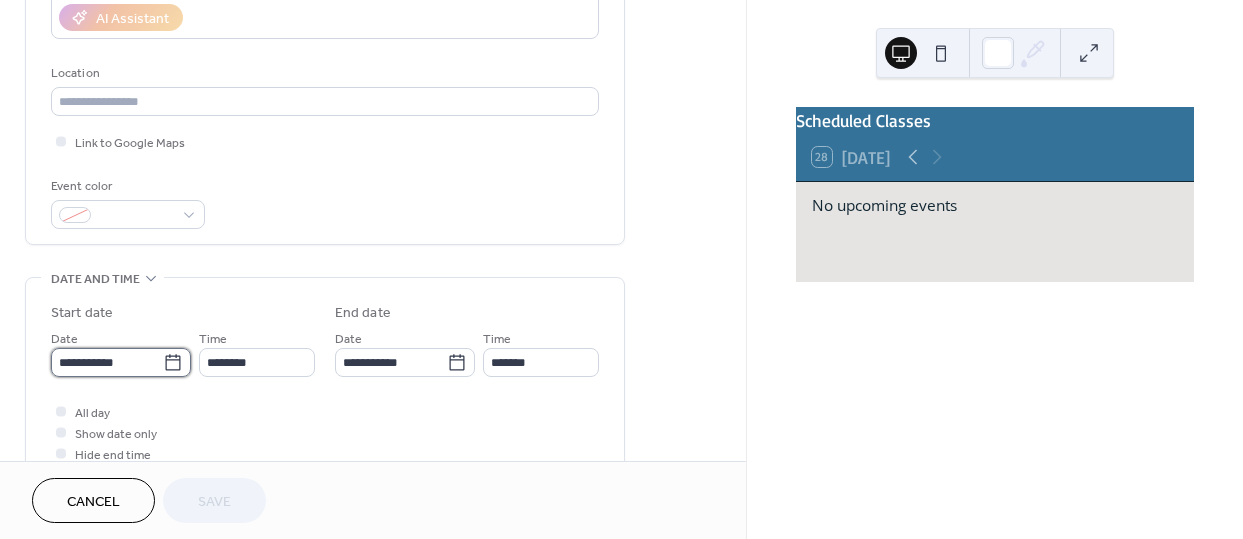 click on "**********" at bounding box center (107, 362) 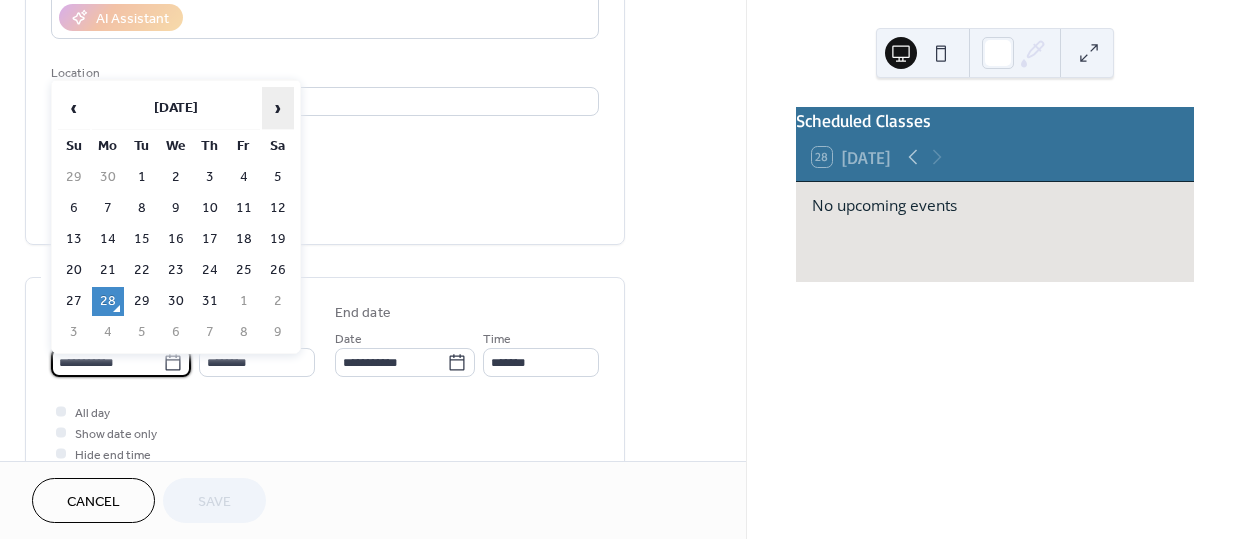 click on "›" at bounding box center (278, 108) 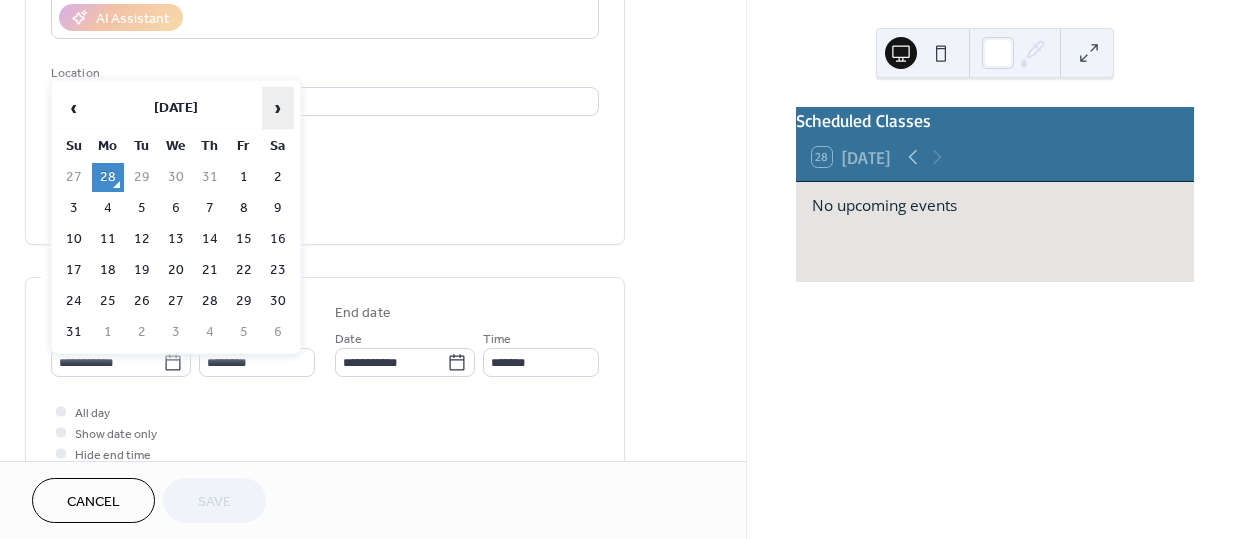 click on "›" at bounding box center [278, 108] 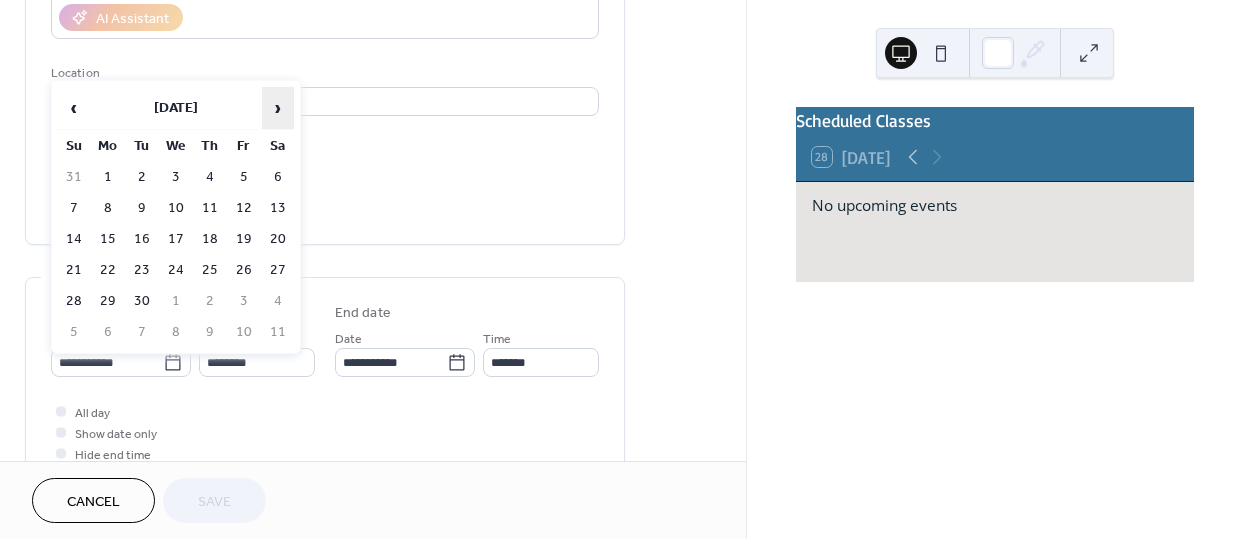 click on "›" at bounding box center [278, 108] 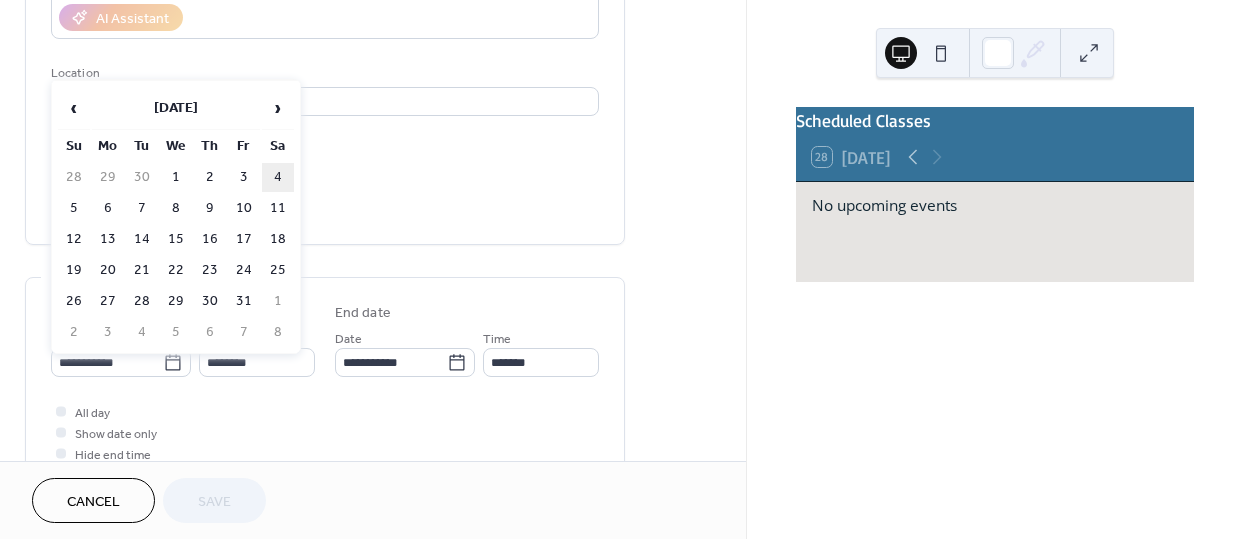 click on "4" at bounding box center [278, 177] 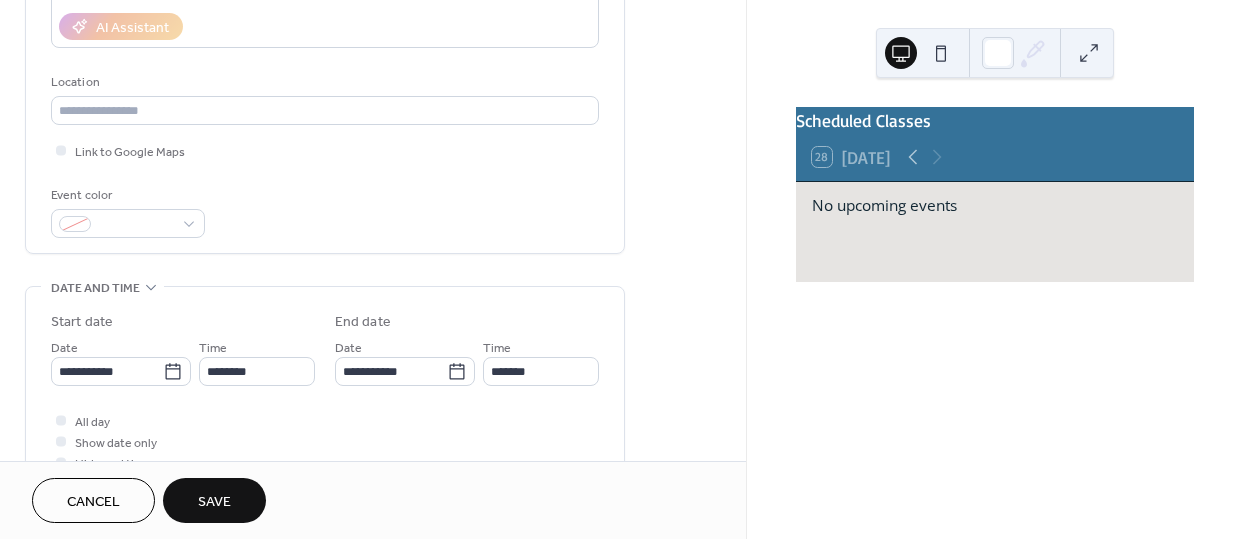 scroll, scrollTop: 364, scrollLeft: 0, axis: vertical 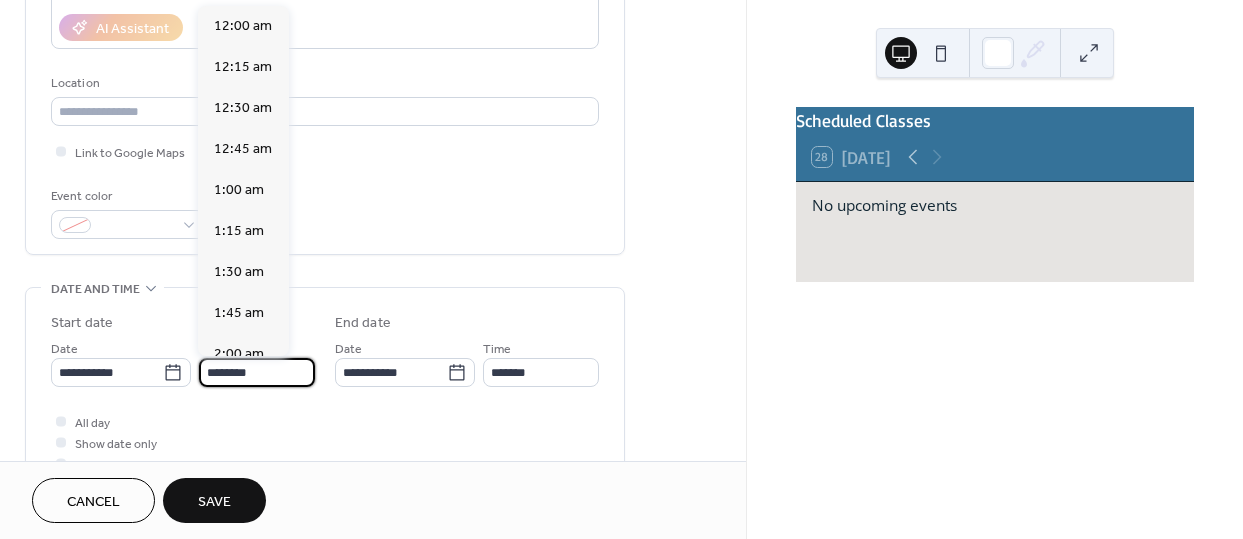 click on "********" at bounding box center [257, 372] 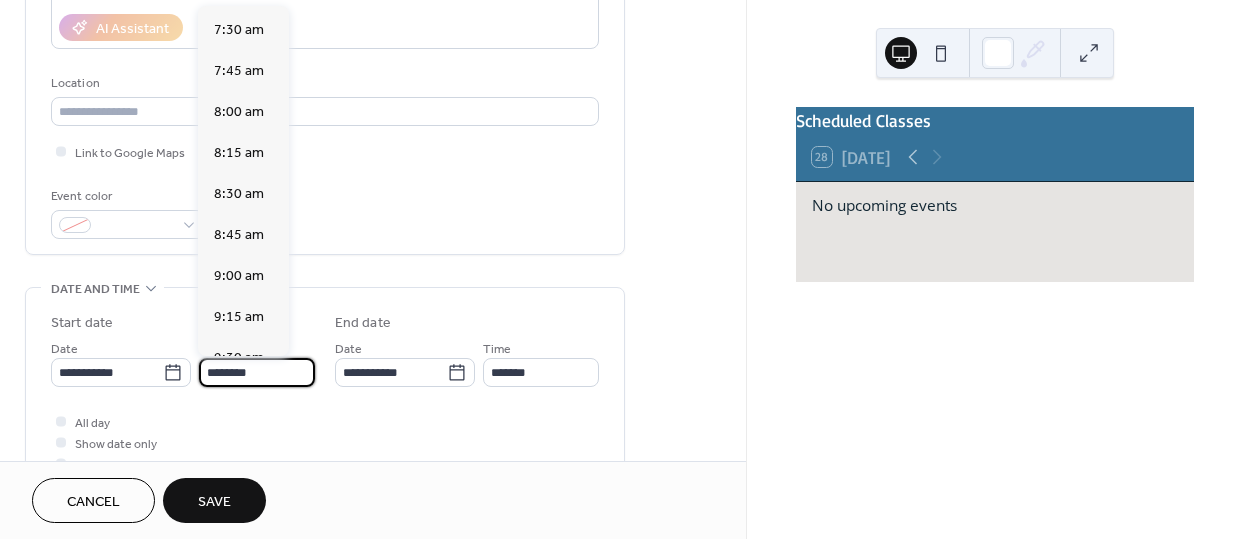 scroll, scrollTop: 1197, scrollLeft: 0, axis: vertical 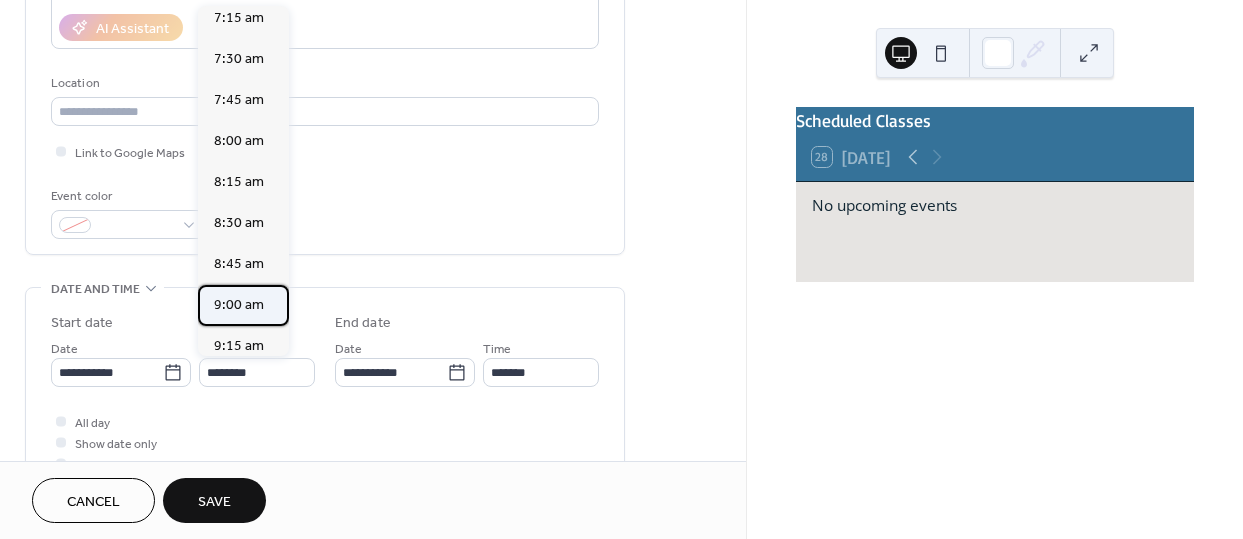 click on "9:00 am" at bounding box center (239, 304) 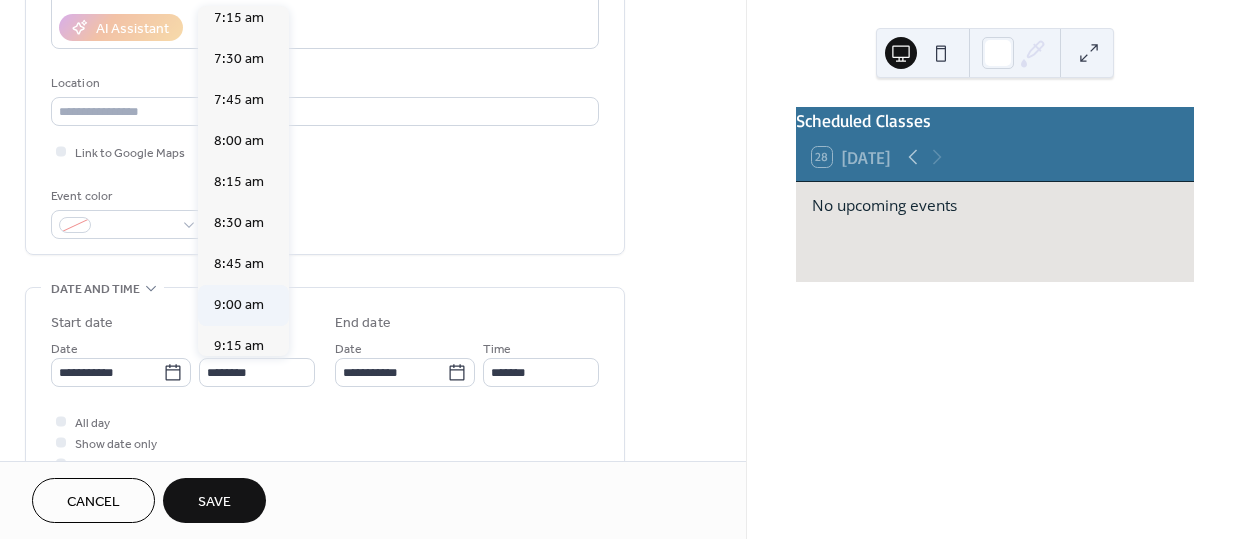 type on "*******" 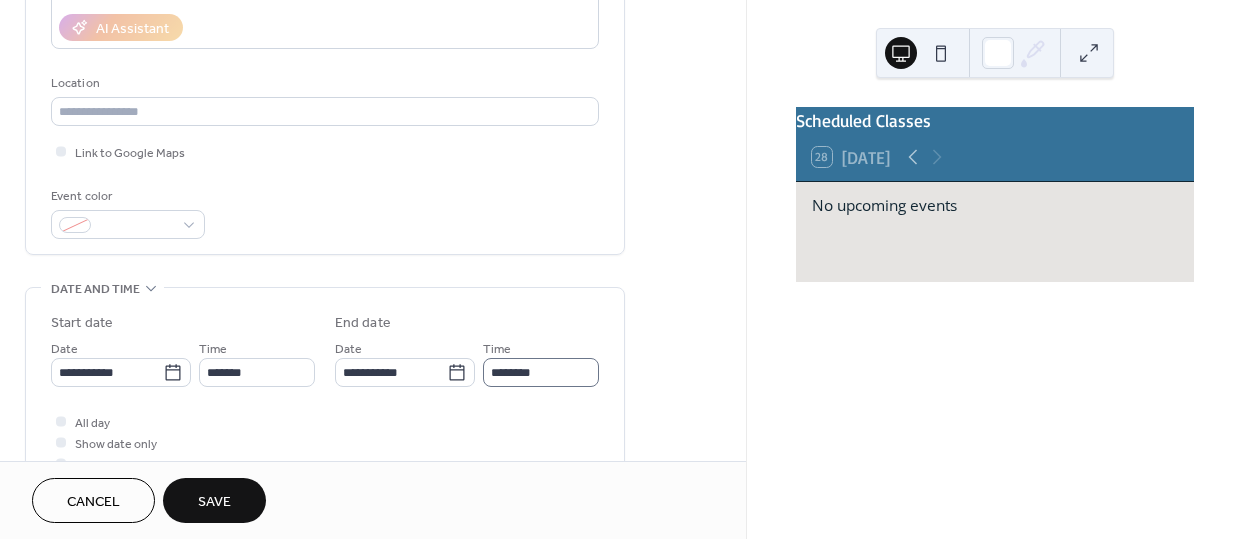 scroll, scrollTop: 1, scrollLeft: 0, axis: vertical 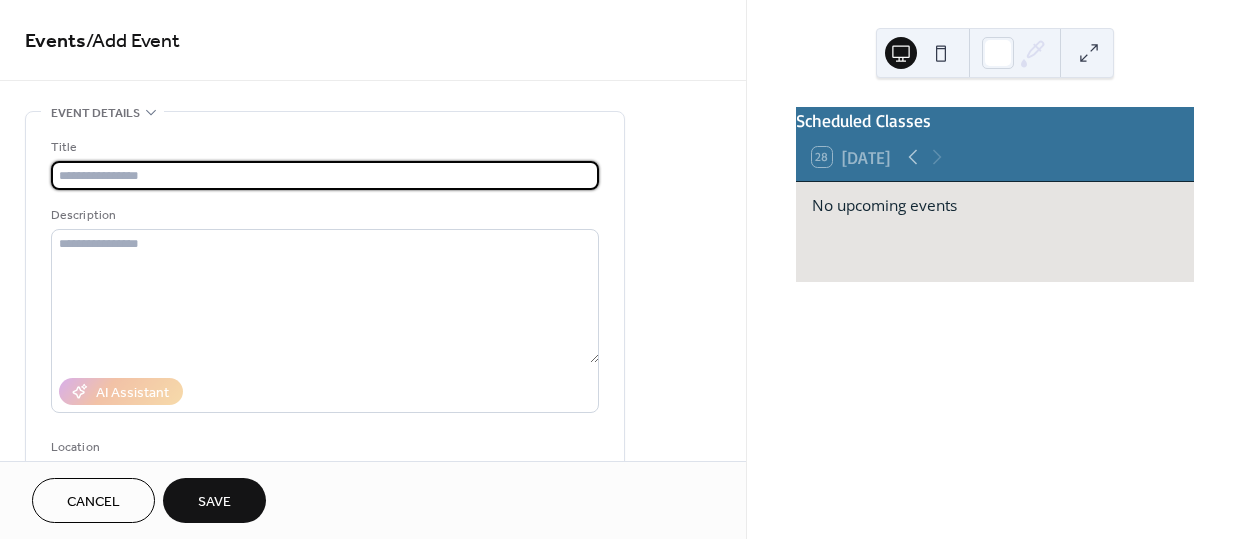 click at bounding box center (325, 175) 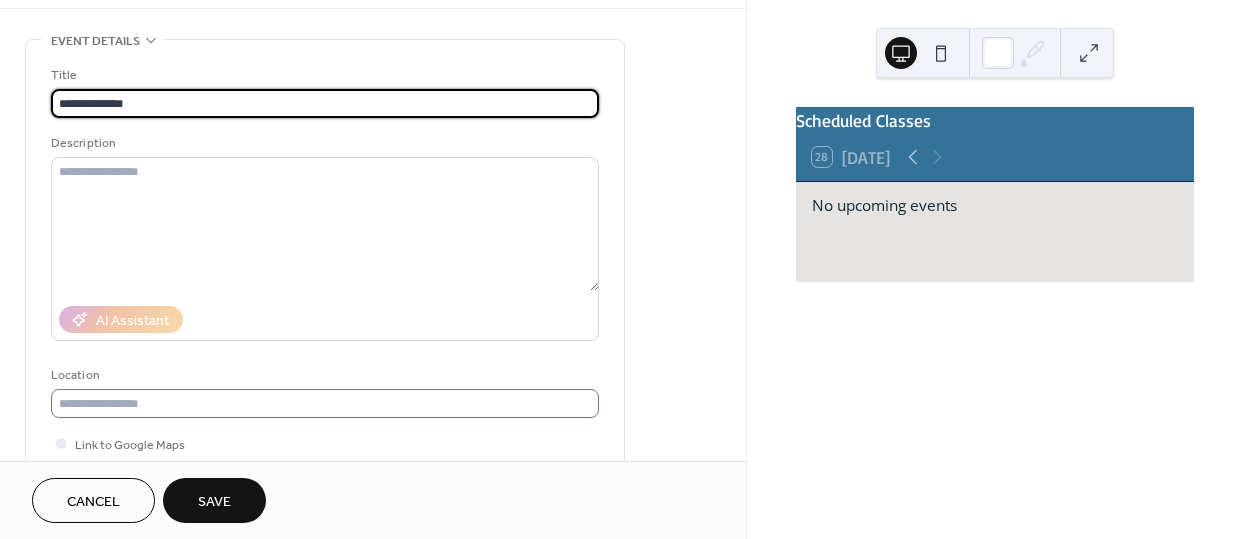 scroll, scrollTop: 124, scrollLeft: 0, axis: vertical 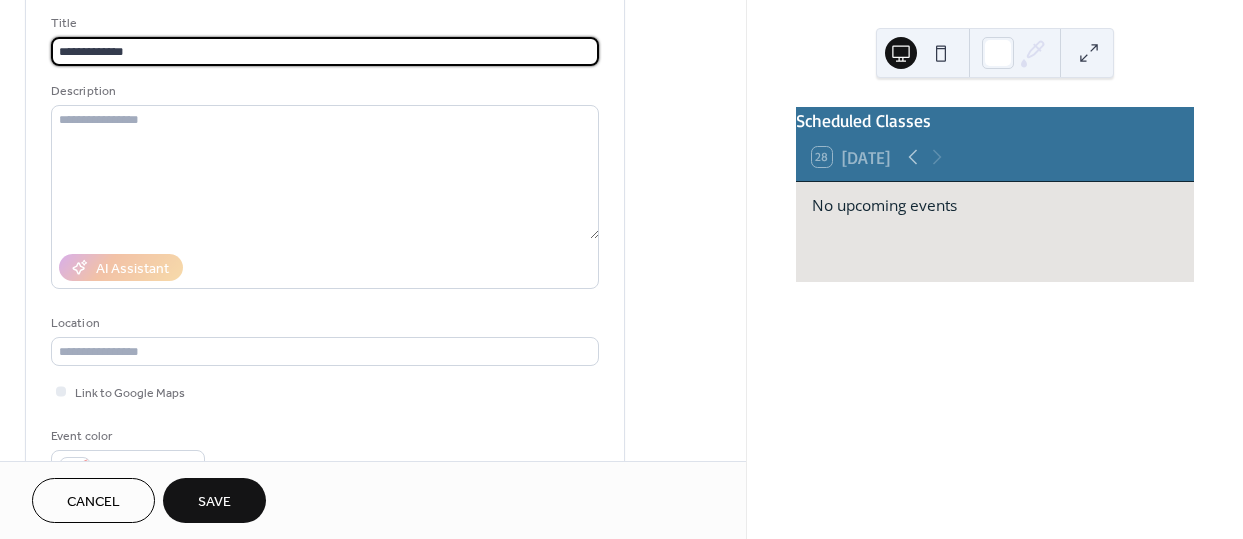 type on "**********" 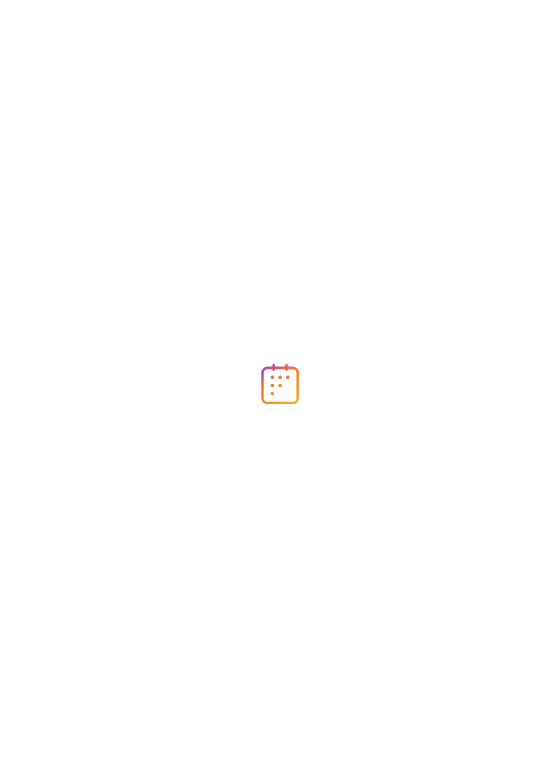 scroll, scrollTop: 0, scrollLeft: 0, axis: both 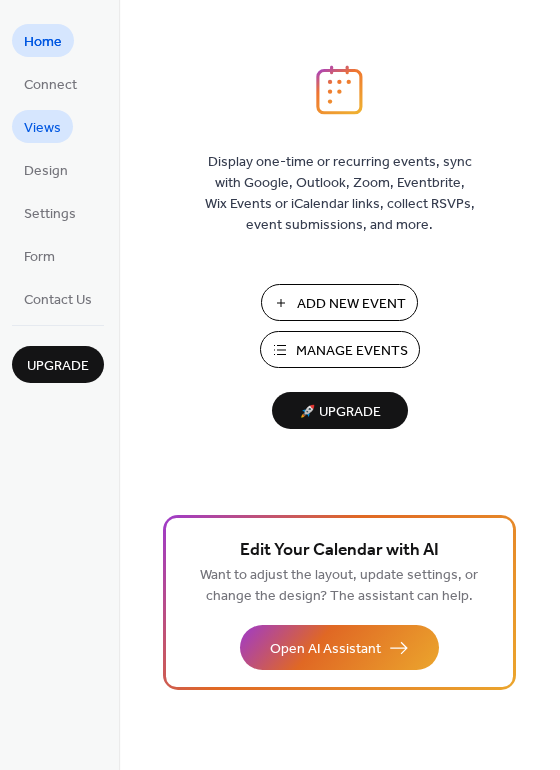 click on "Views" at bounding box center (42, 128) 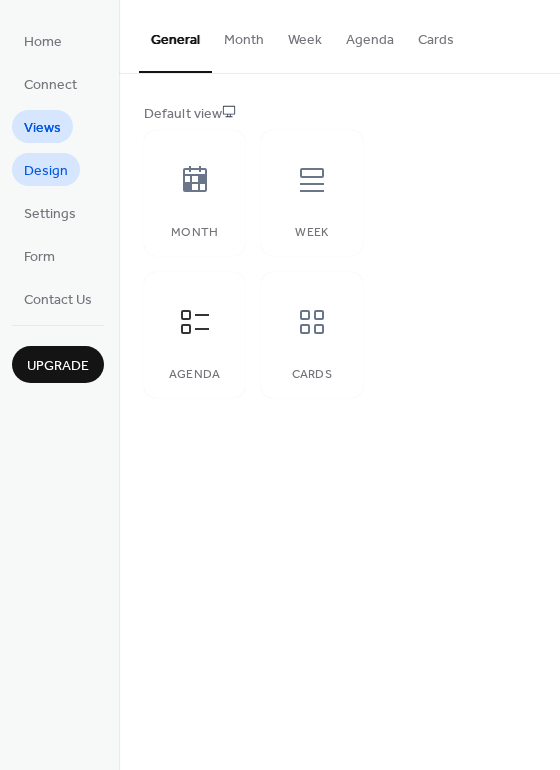 click on "Design" at bounding box center (46, 169) 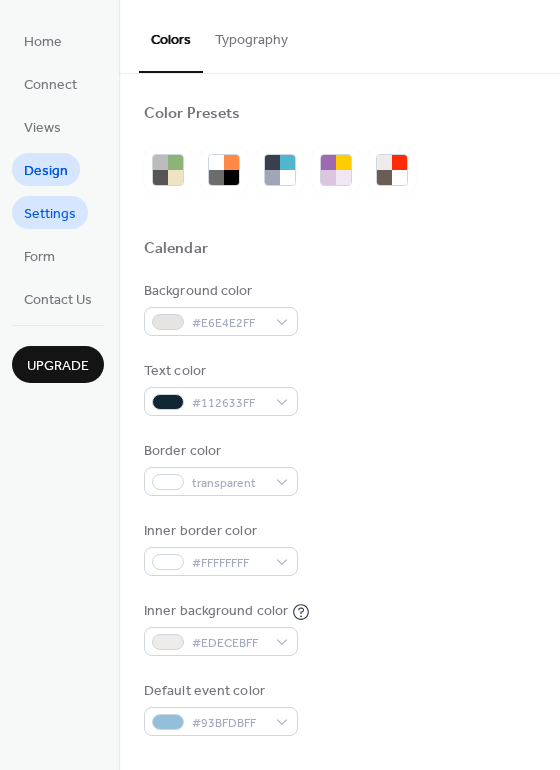 click on "Settings" at bounding box center (50, 214) 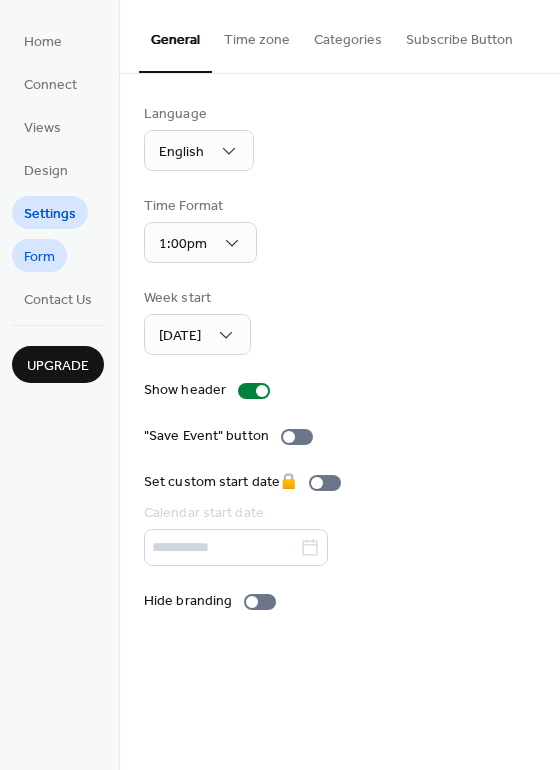 click on "Form" at bounding box center [39, 257] 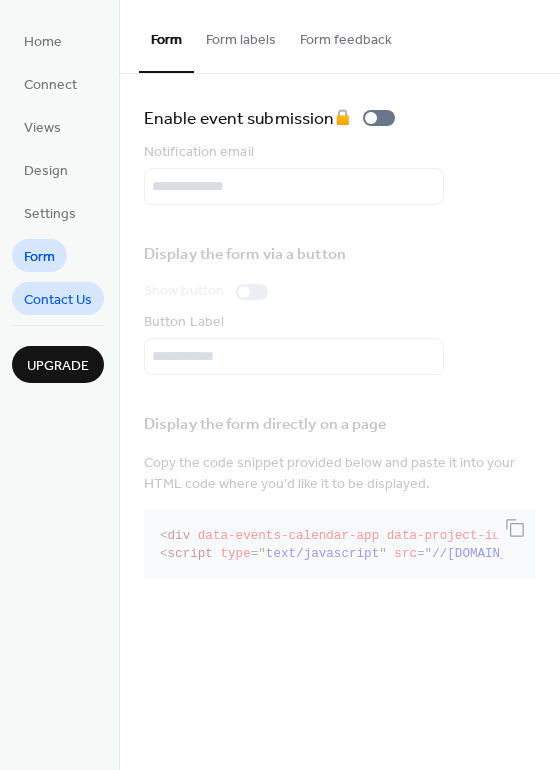 click on "Contact Us" at bounding box center (58, 300) 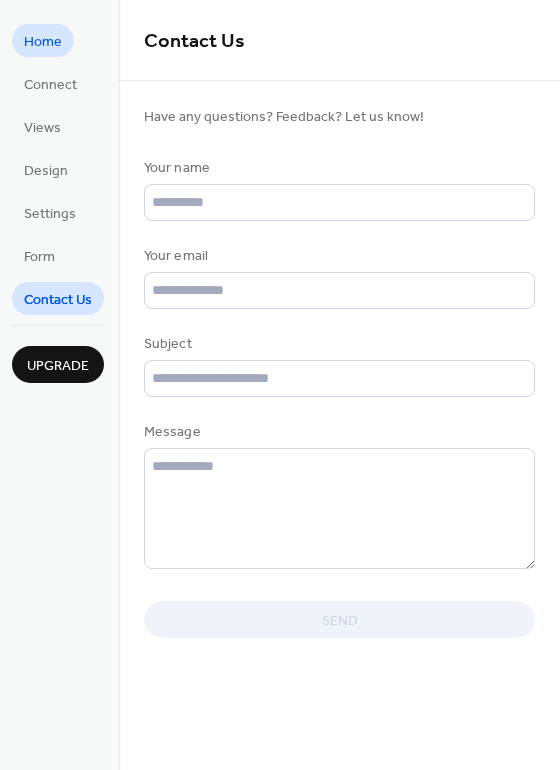 click on "Home" at bounding box center [43, 42] 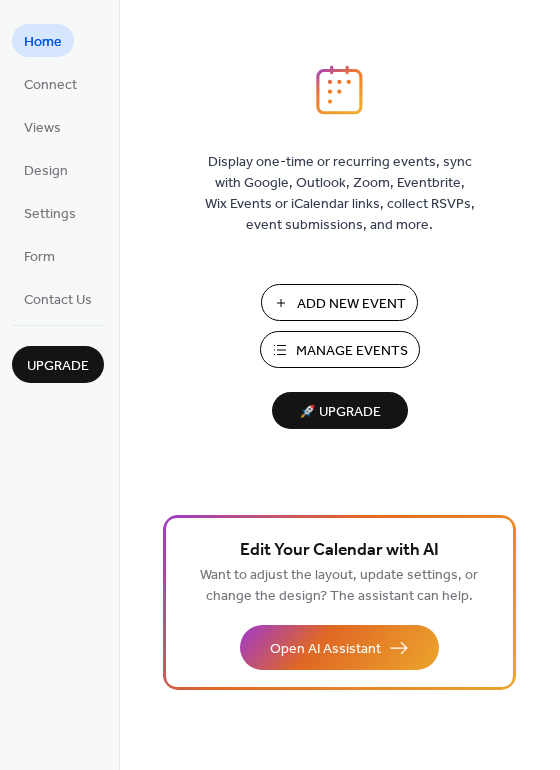 click on "Manage Events" at bounding box center [340, 349] 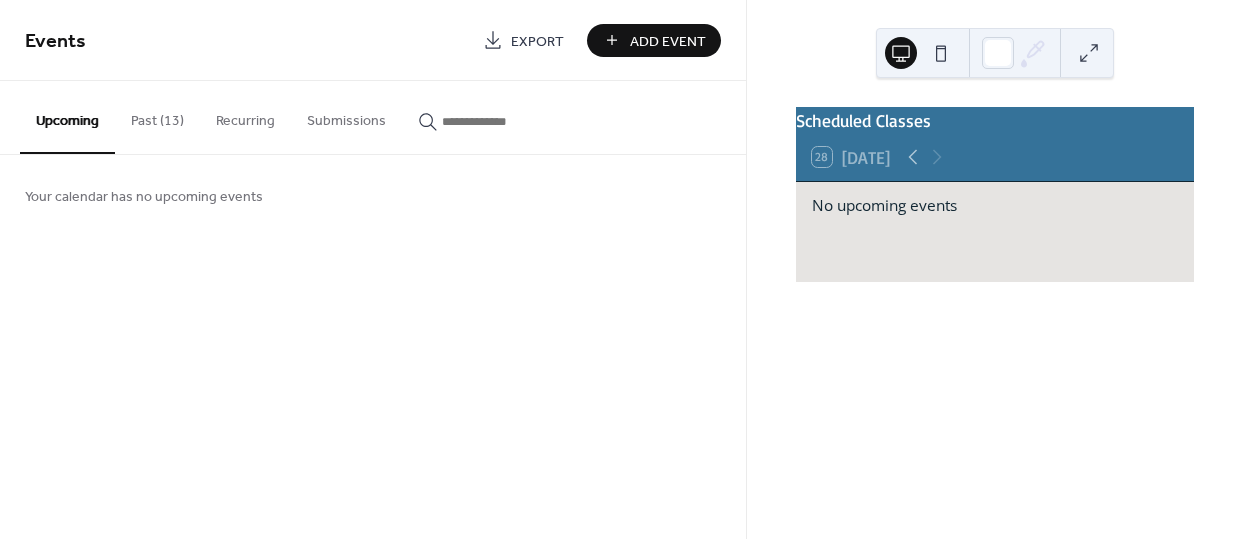 scroll, scrollTop: 0, scrollLeft: 0, axis: both 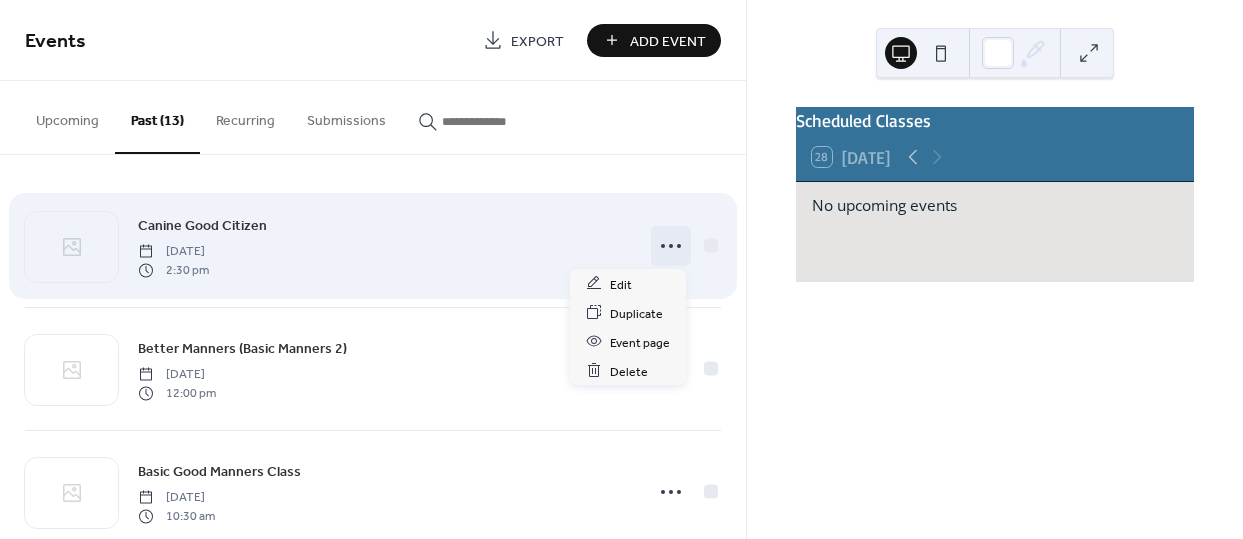 click 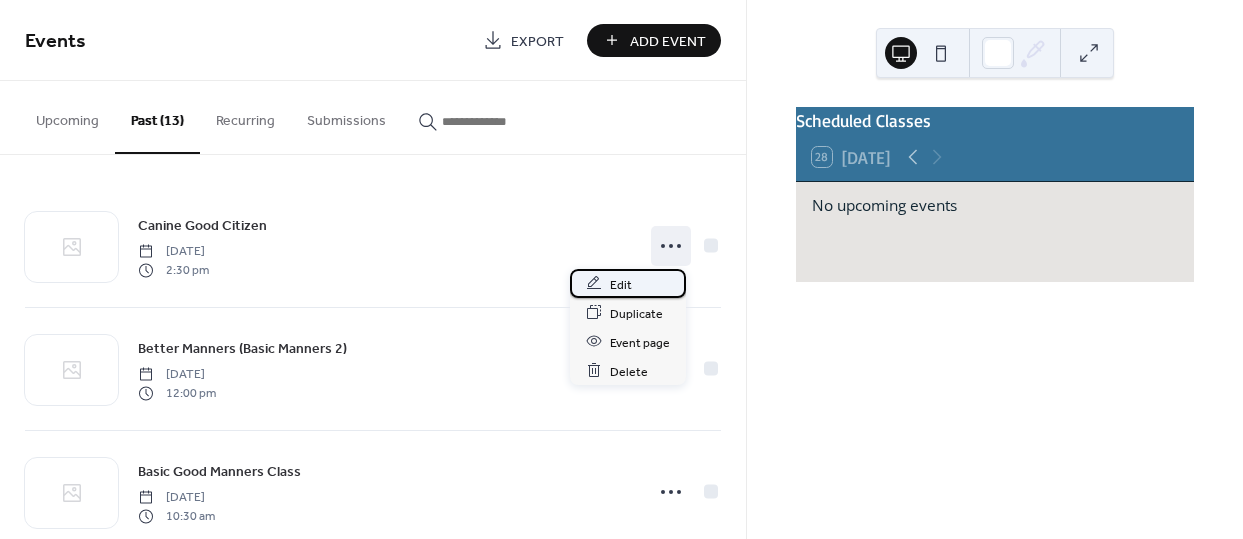 click on "Edit" at bounding box center [628, 283] 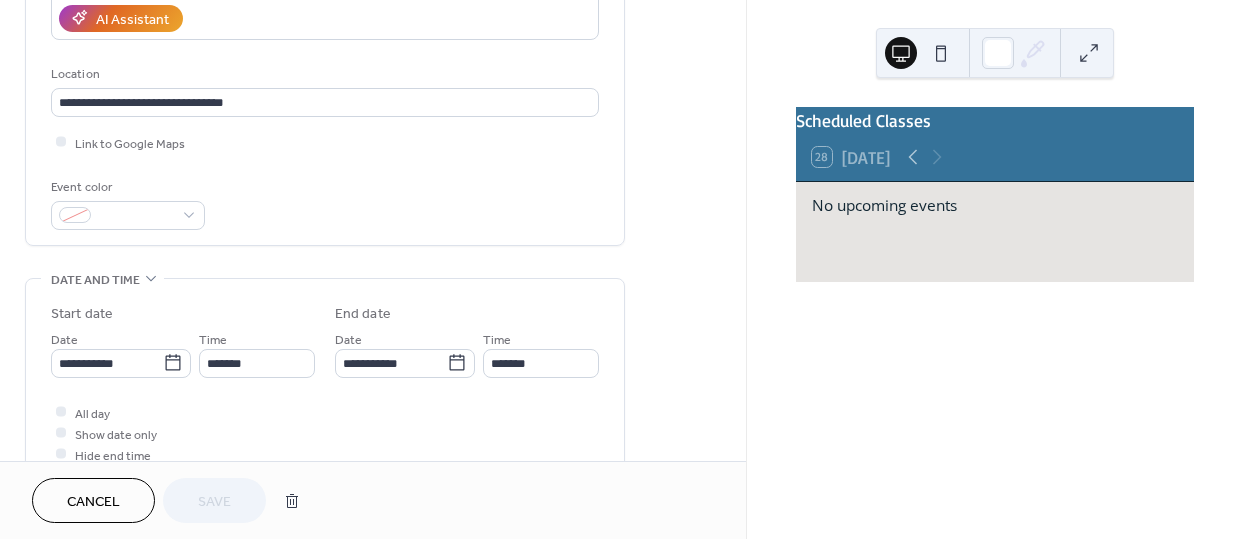 scroll, scrollTop: 374, scrollLeft: 0, axis: vertical 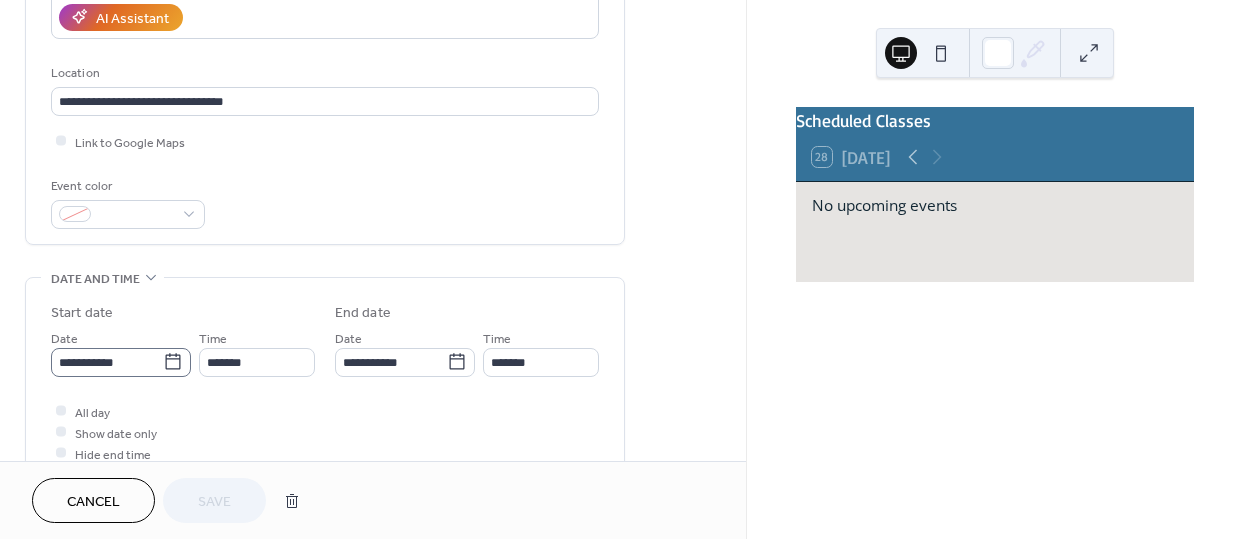click 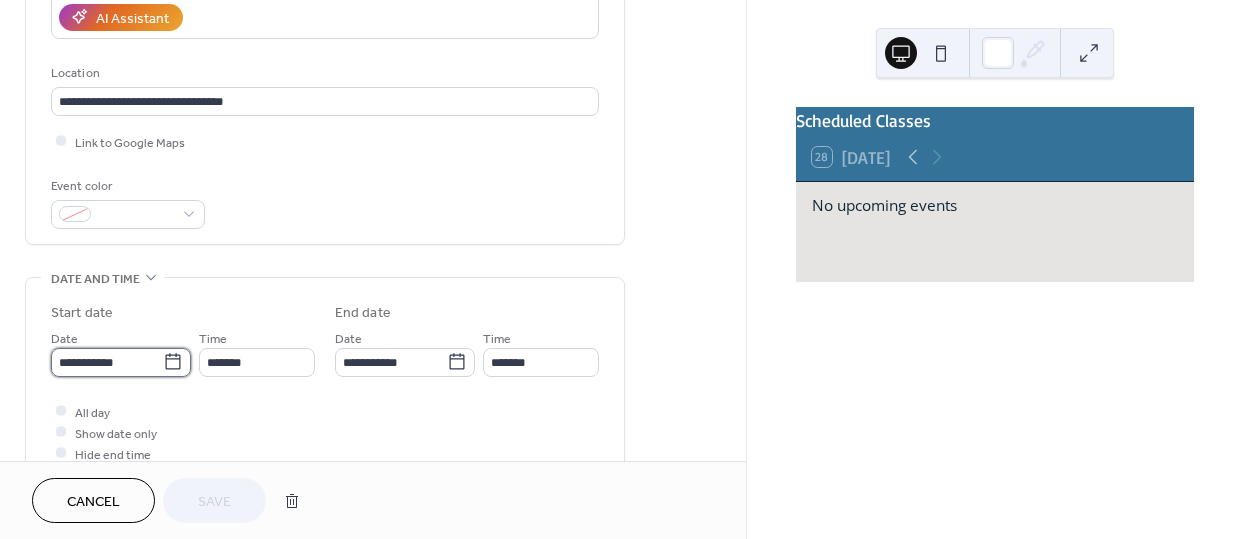 click on "**********" at bounding box center (107, 362) 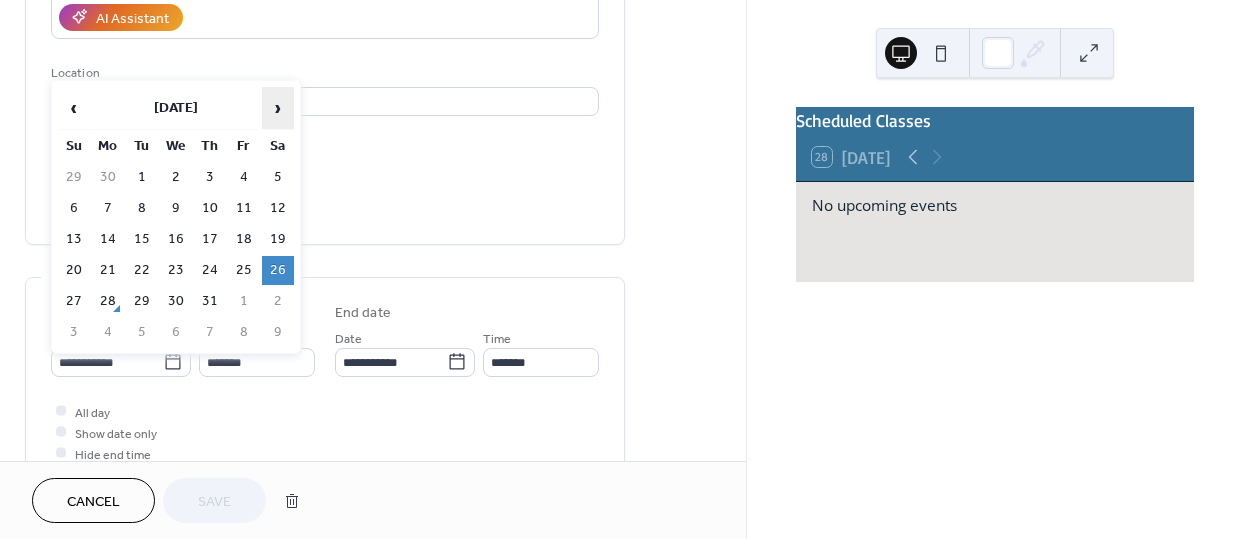 click on "›" at bounding box center (278, 108) 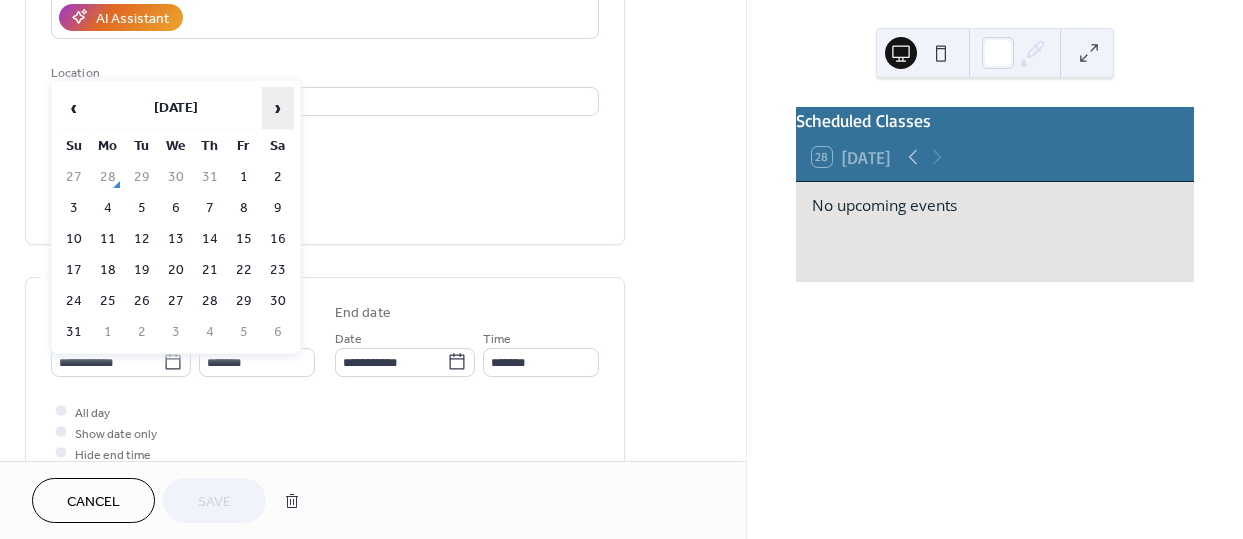 click on "›" at bounding box center [278, 108] 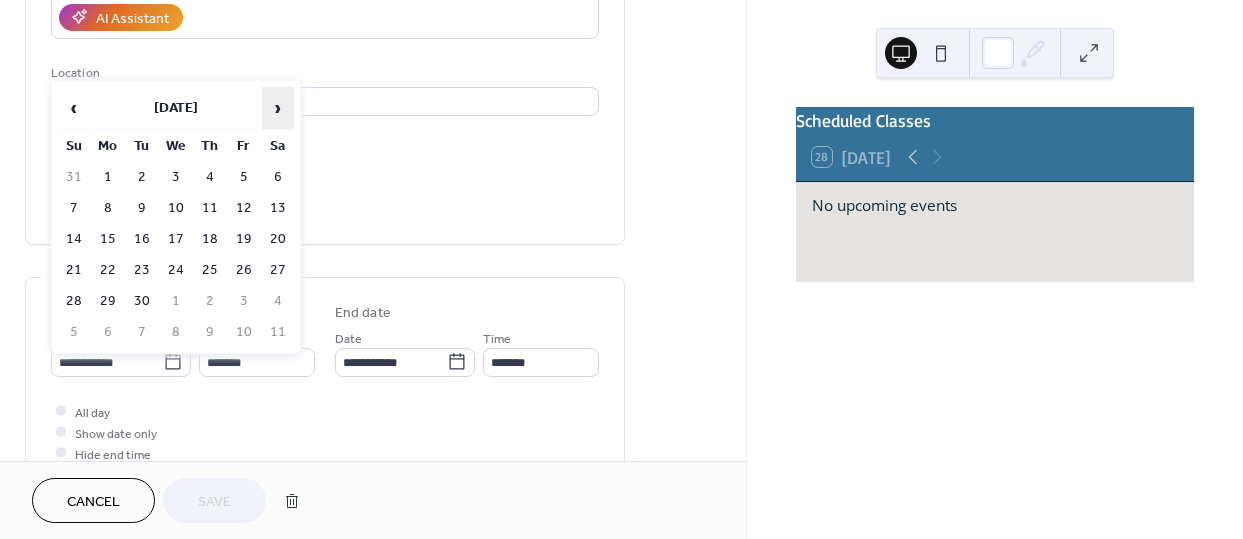 click on "›" at bounding box center [278, 108] 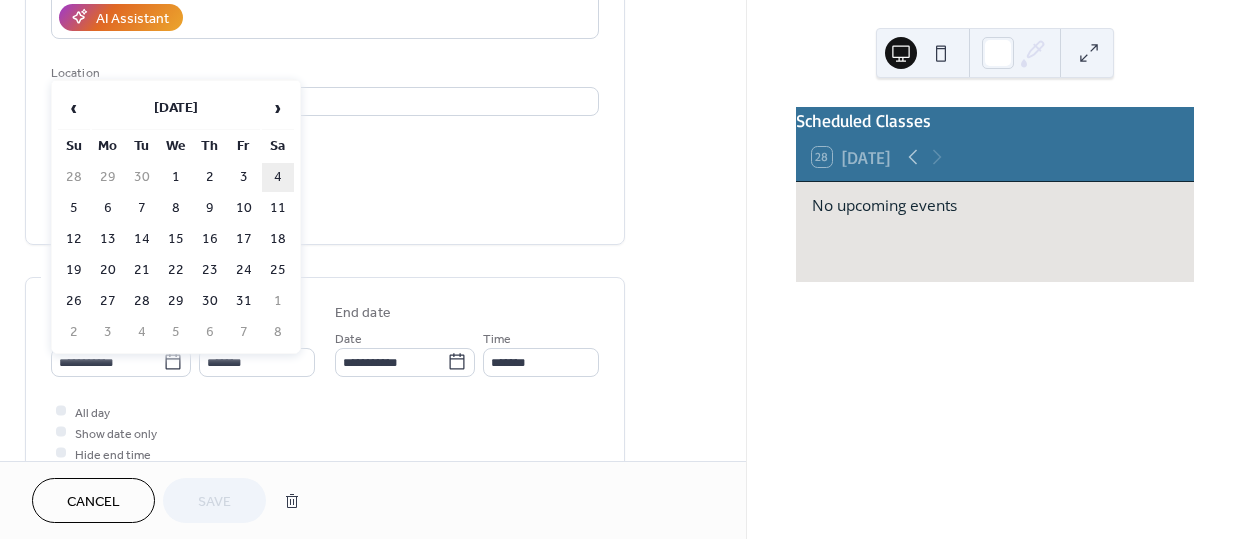 click on "4" at bounding box center (278, 177) 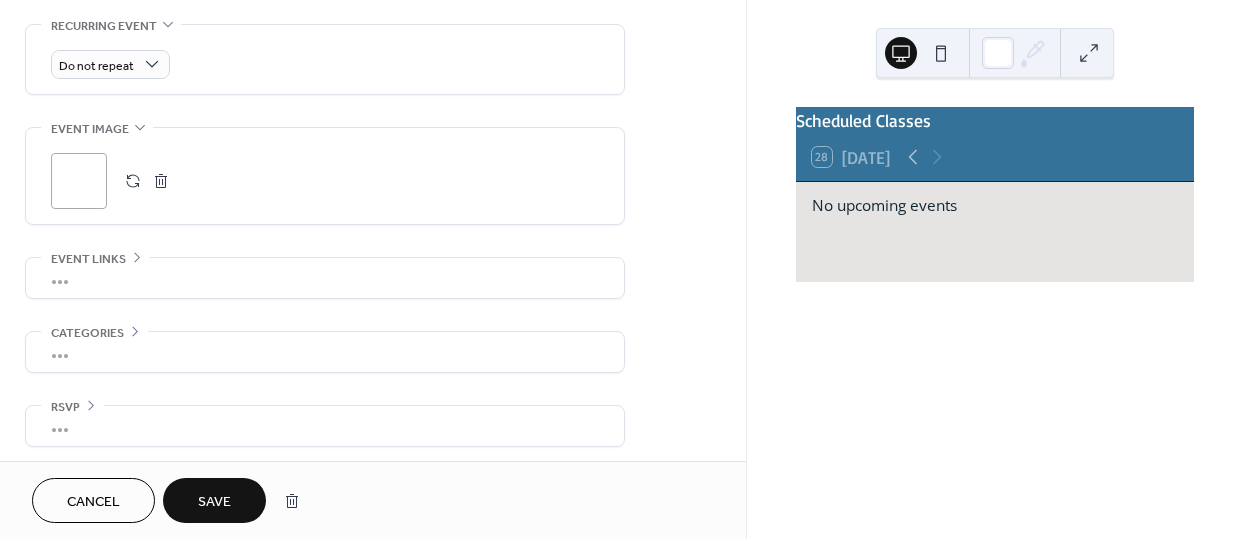 scroll, scrollTop: 864, scrollLeft: 0, axis: vertical 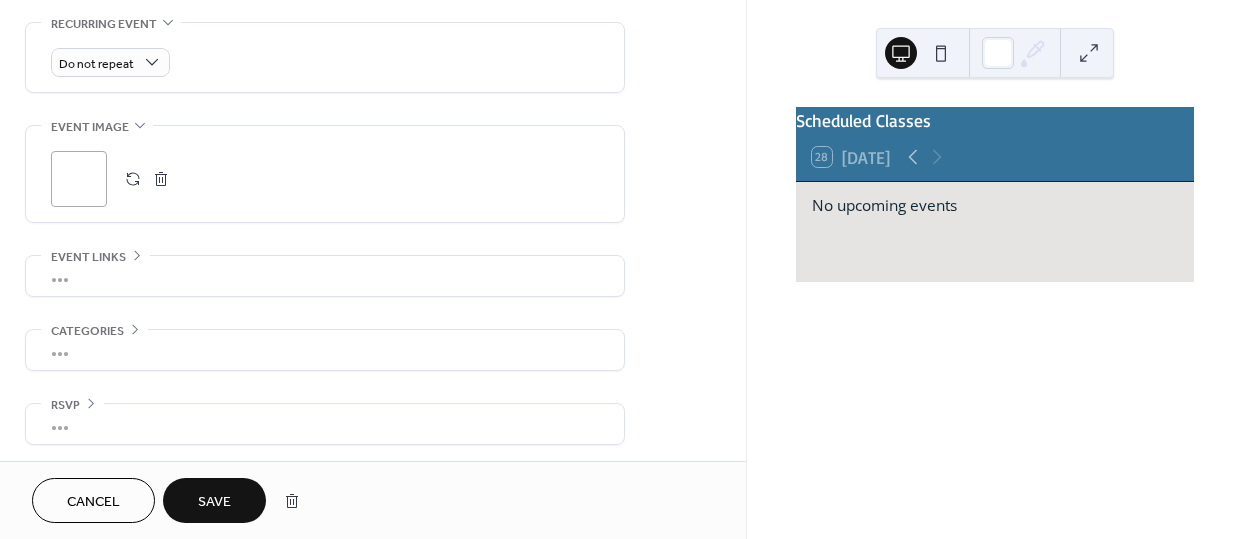 click on "Save" at bounding box center [214, 502] 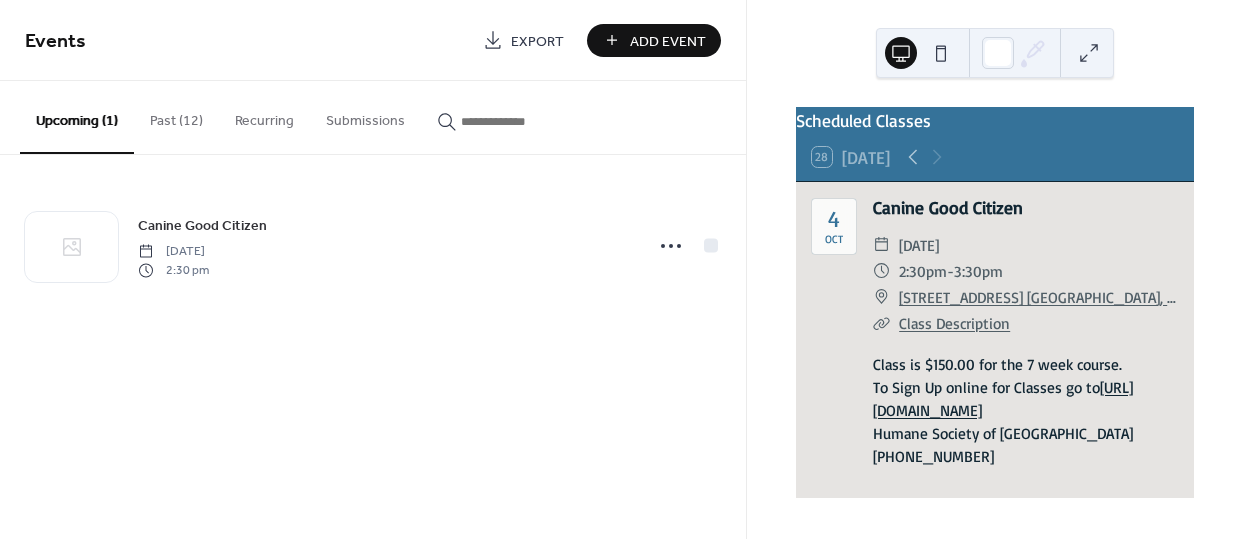 click on "Past (12)" at bounding box center [176, 116] 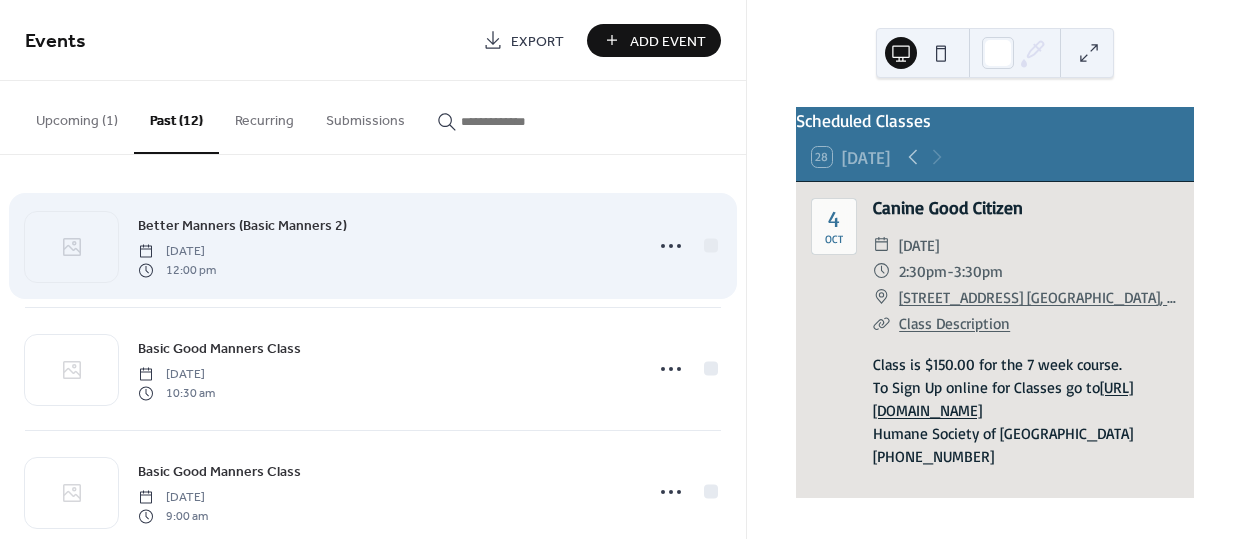 click on "Better Manners (Basic Manners 2) Saturday, July 26, 2025 12:00 pm" at bounding box center [373, 246] 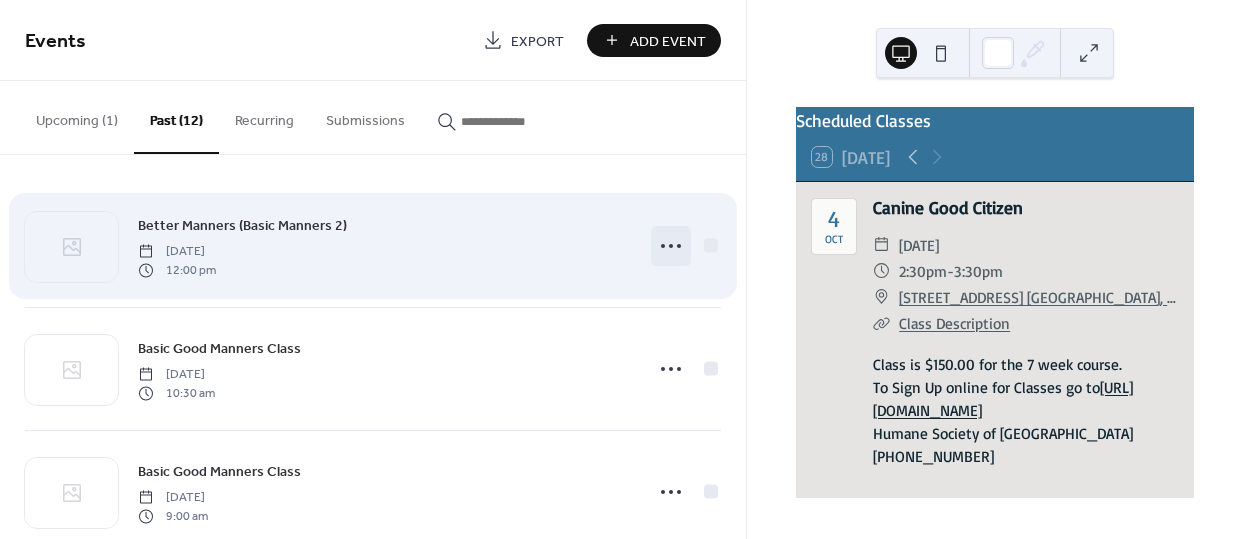 click 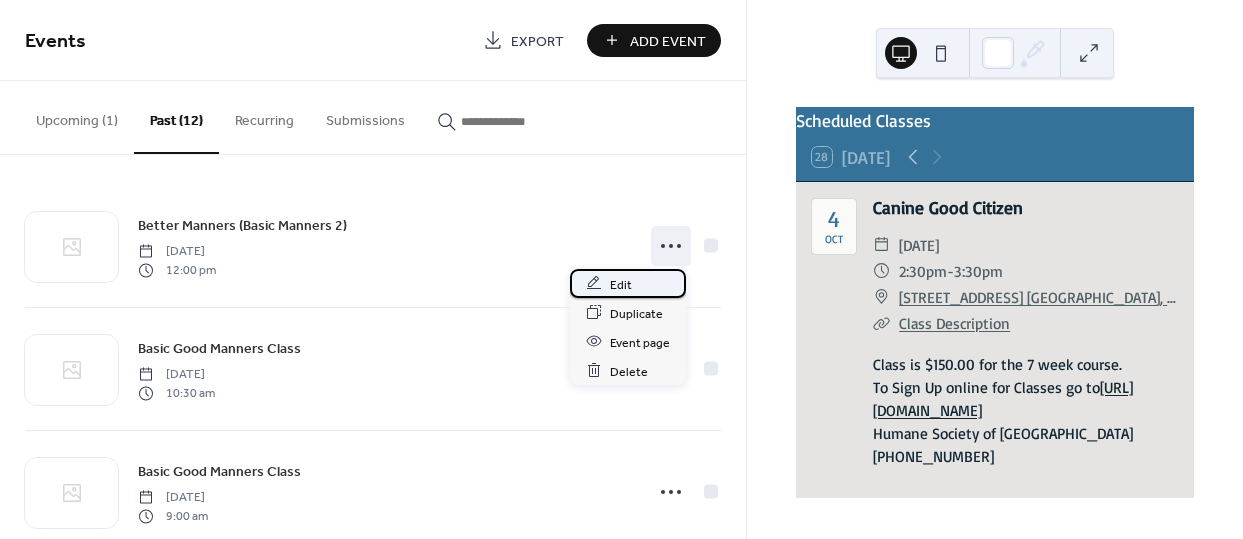 click on "Edit" at bounding box center (628, 283) 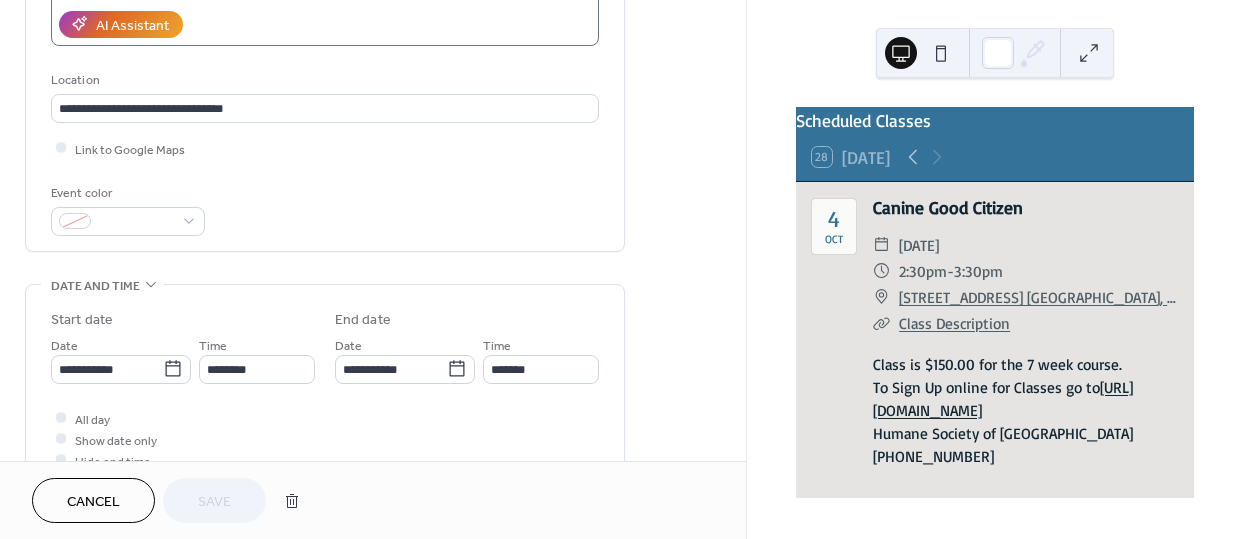 scroll, scrollTop: 374, scrollLeft: 0, axis: vertical 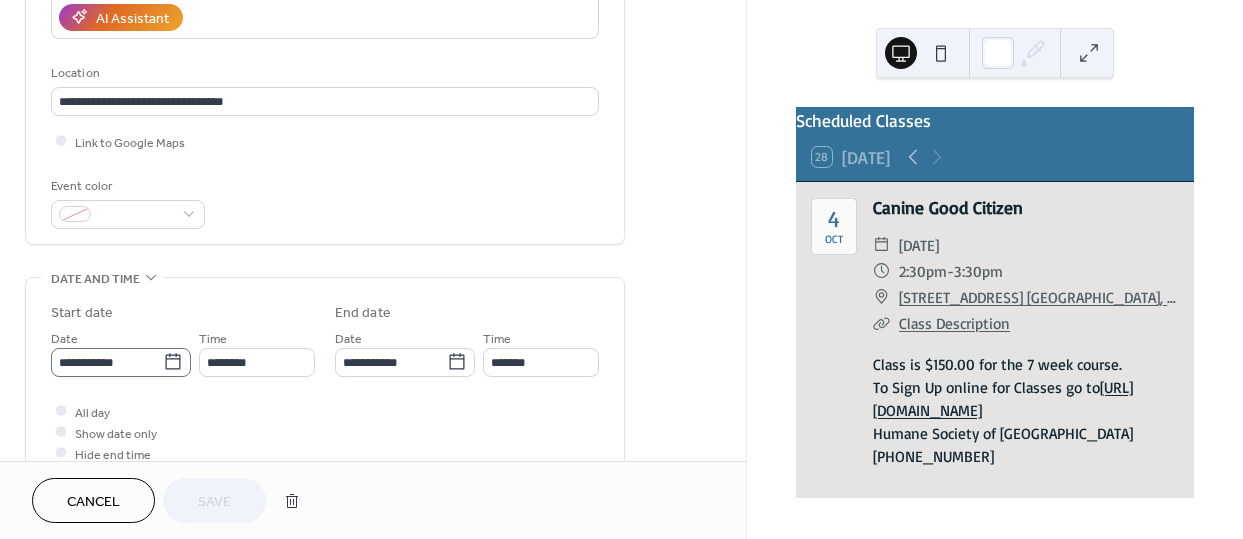 click 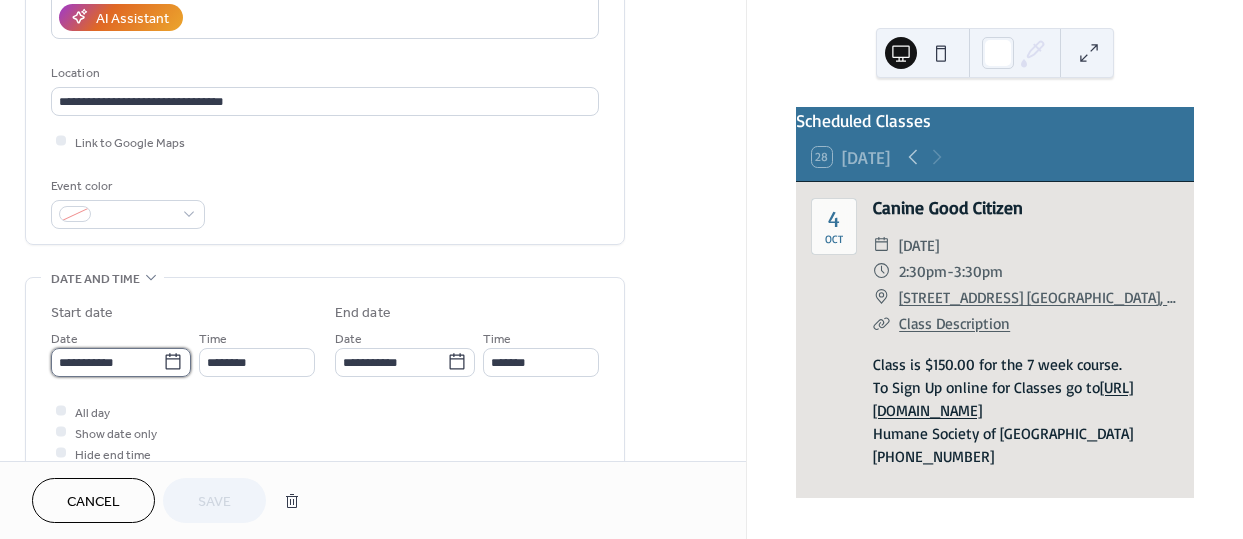 click on "**********" at bounding box center (107, 362) 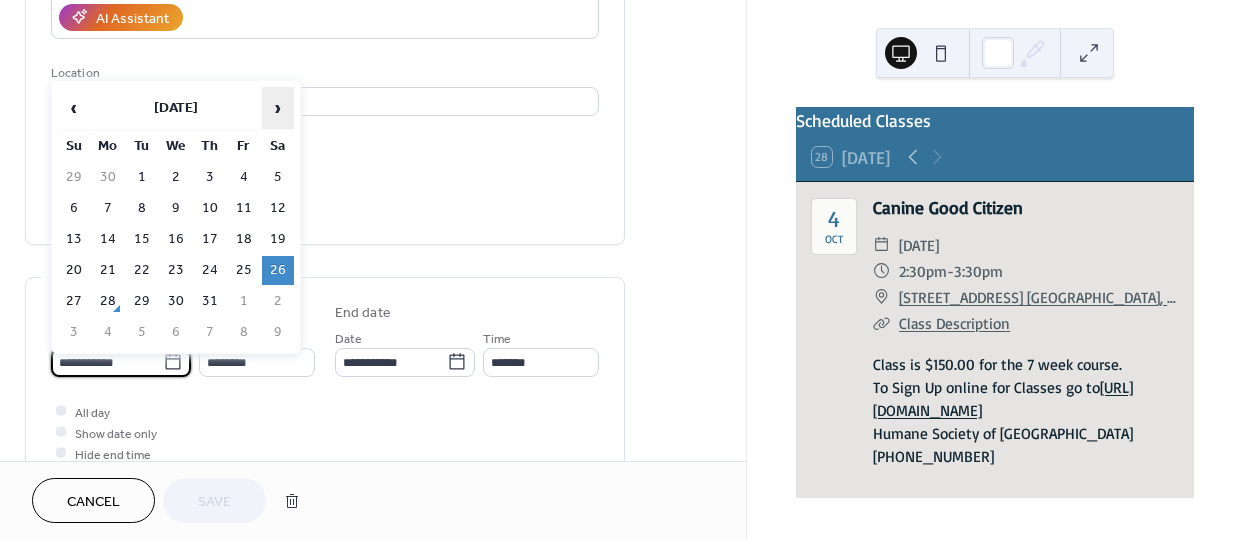 click on "›" at bounding box center [278, 108] 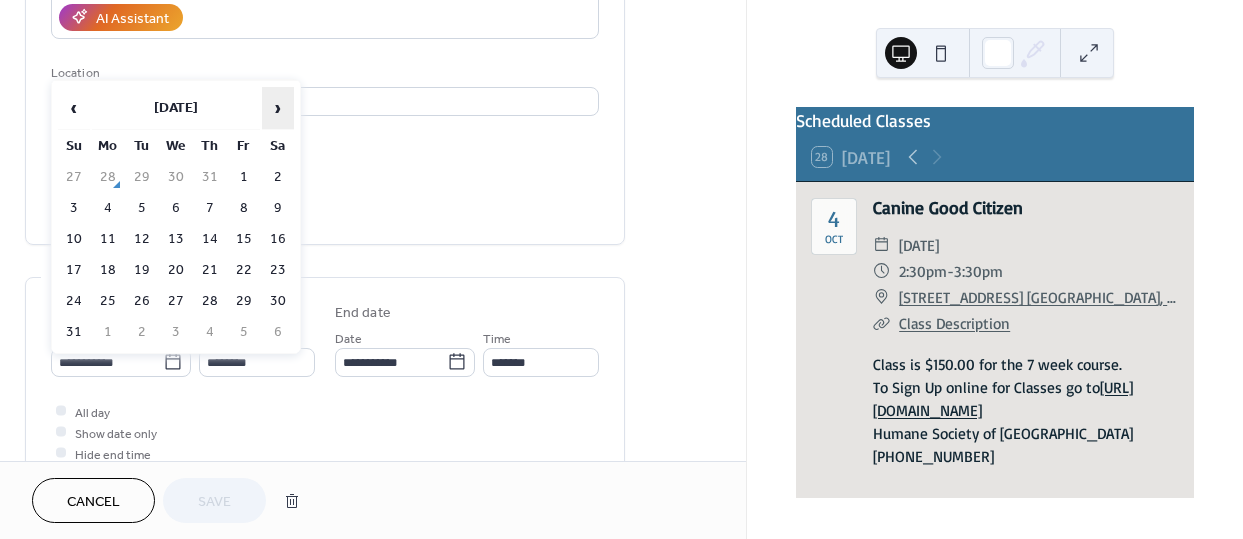 click on "›" at bounding box center [278, 108] 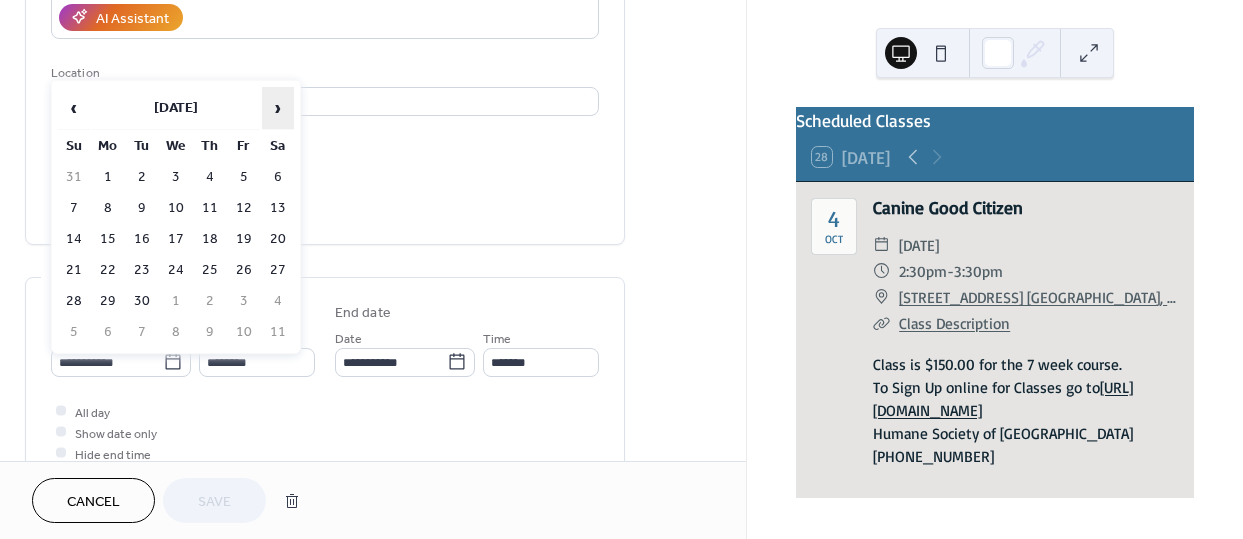 click on "›" at bounding box center [278, 108] 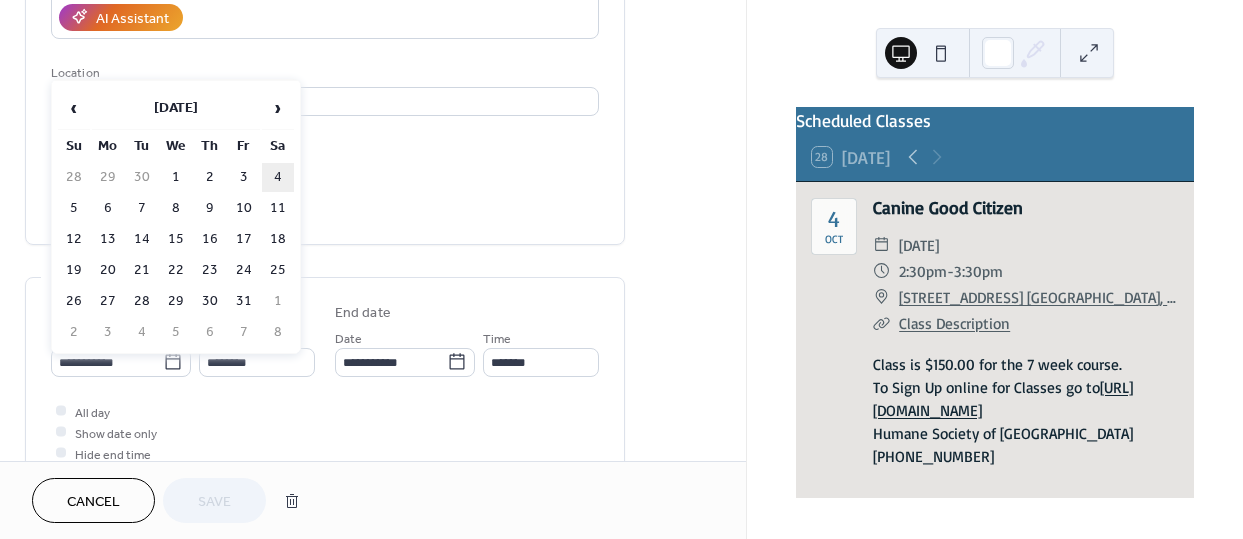 click on "4" at bounding box center (278, 177) 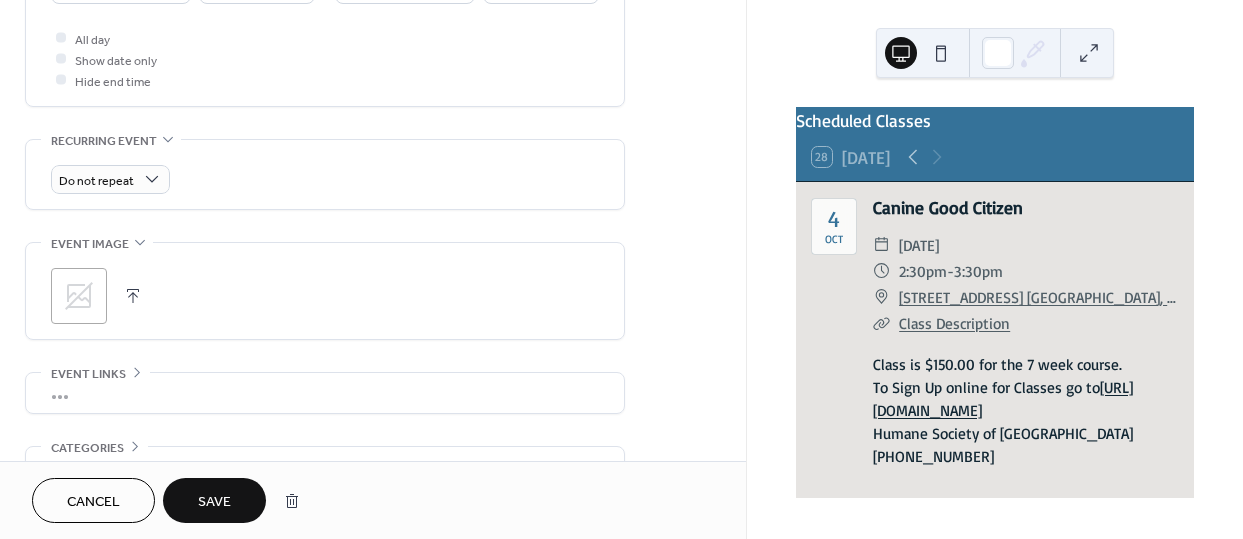 scroll, scrollTop: 749, scrollLeft: 0, axis: vertical 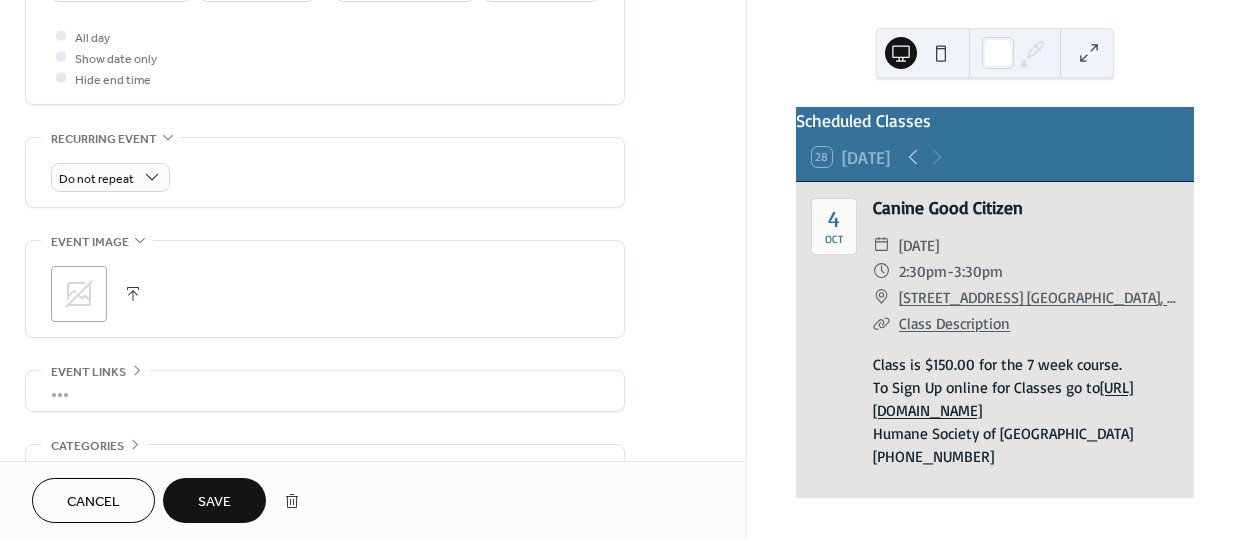 click on "Save" at bounding box center [214, 500] 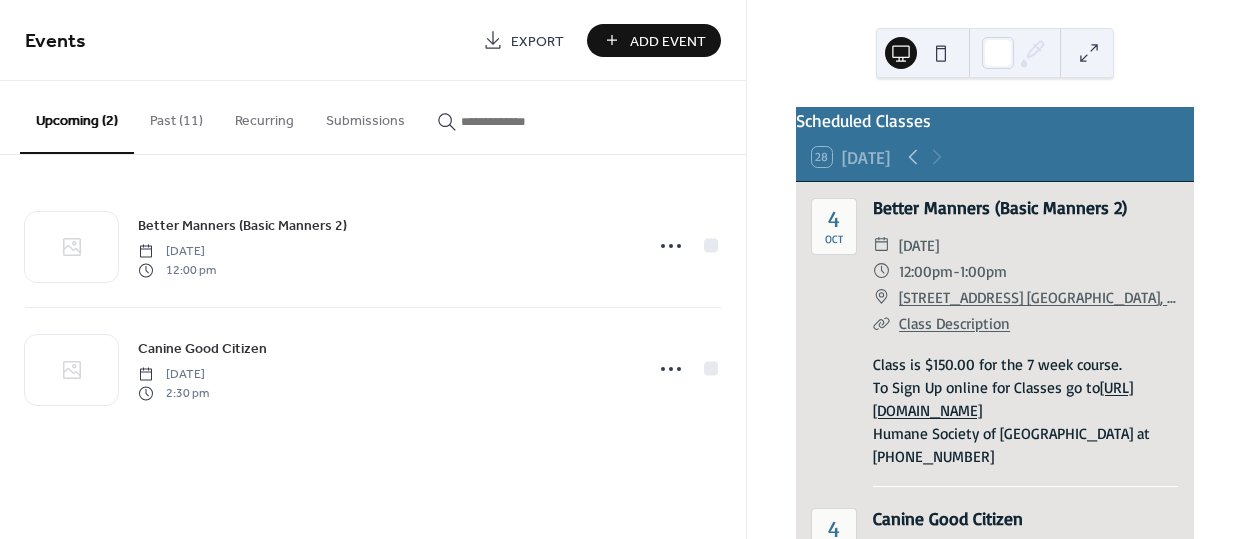 click on "Past (11)" at bounding box center [176, 116] 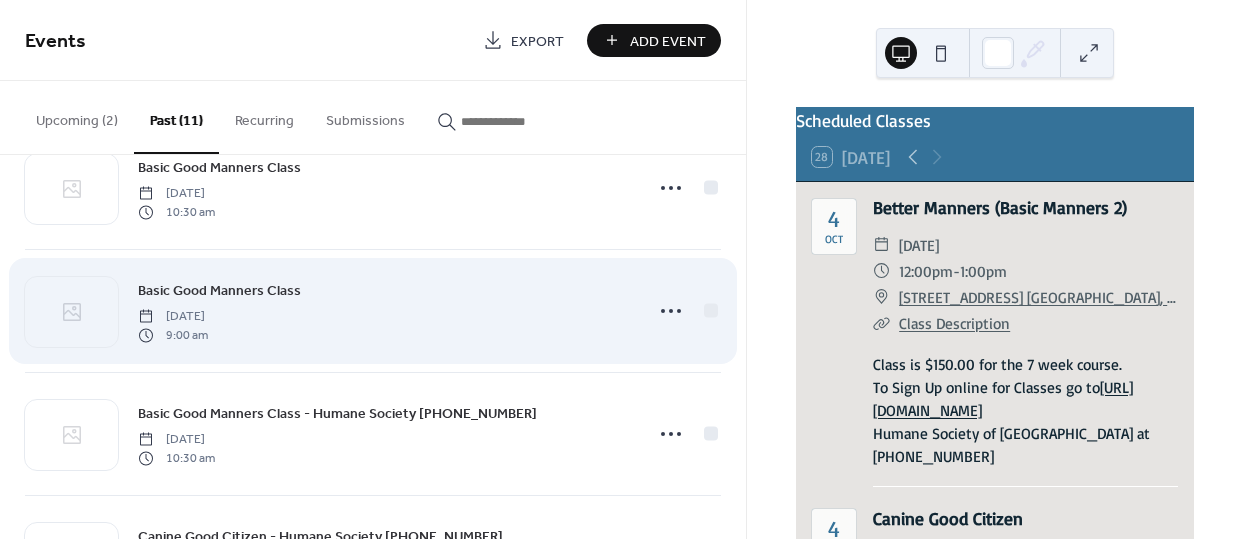 scroll, scrollTop: 124, scrollLeft: 0, axis: vertical 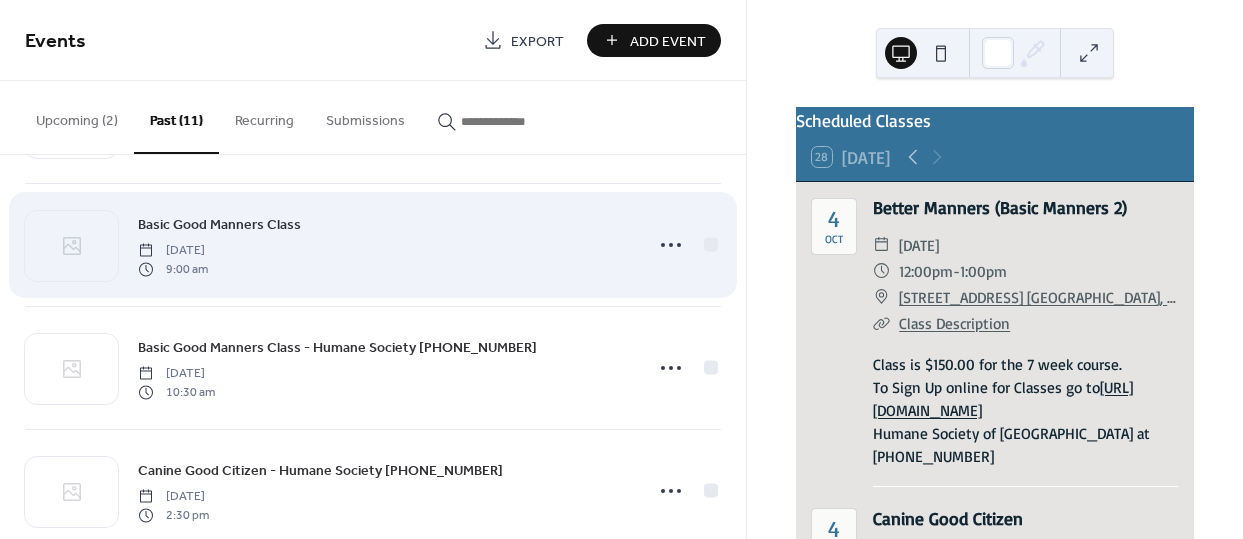 click on "10:30 am" at bounding box center (176, 392) 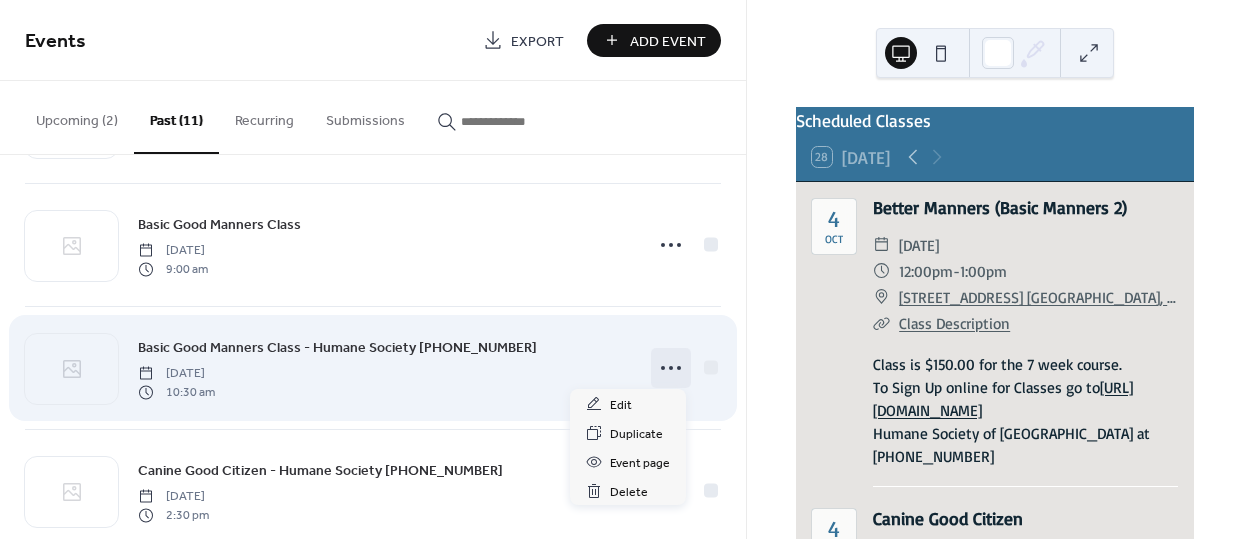 click 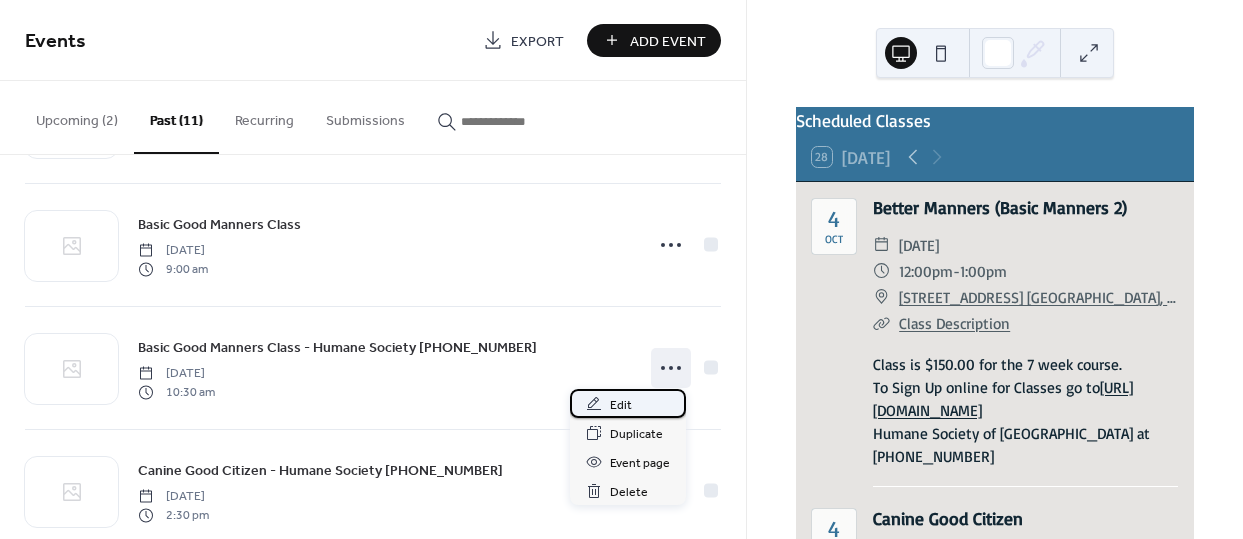 click on "Edit" at bounding box center (621, 405) 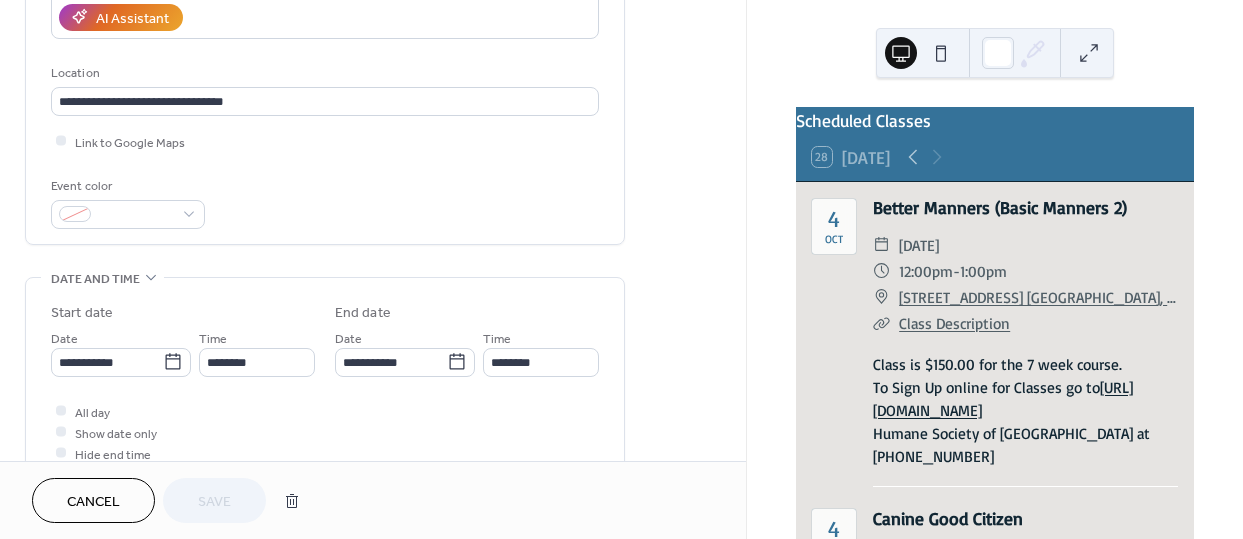 scroll, scrollTop: 374, scrollLeft: 0, axis: vertical 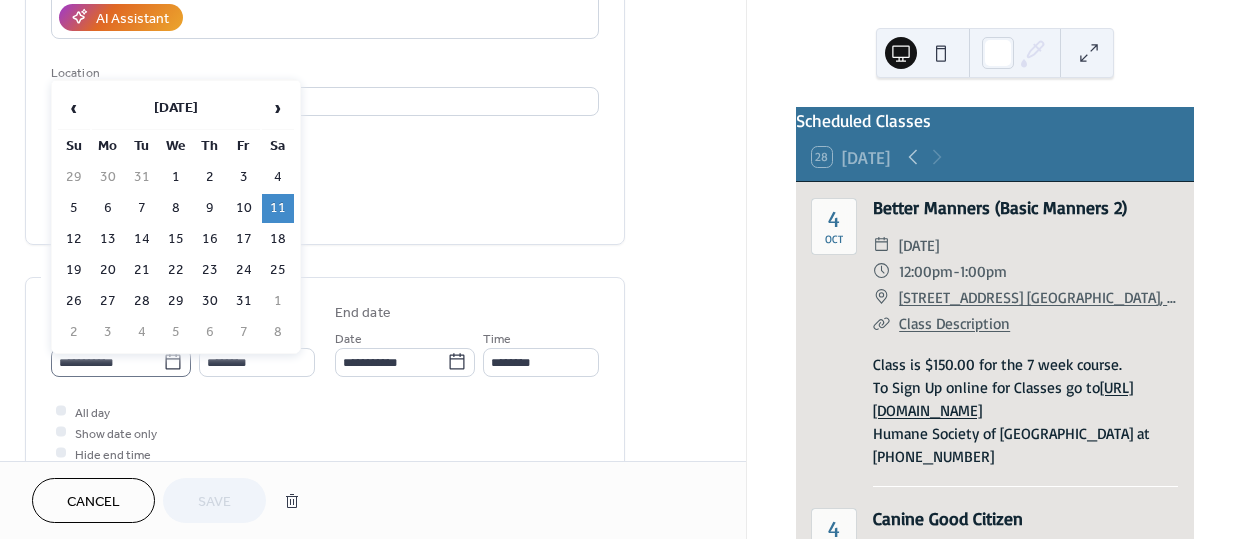 click 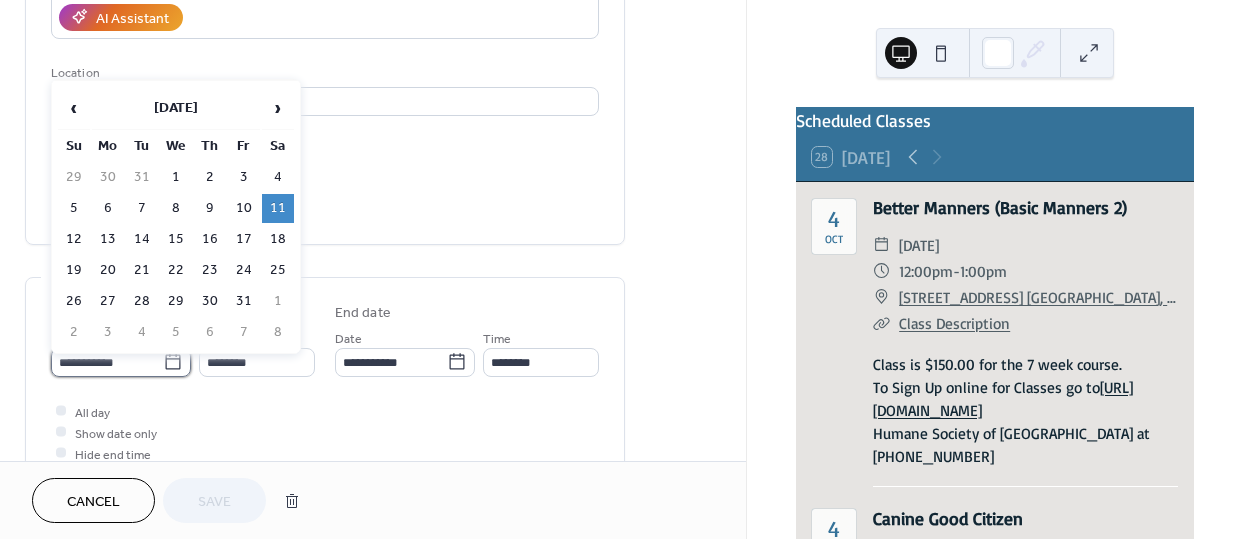 click on "**********" at bounding box center [107, 362] 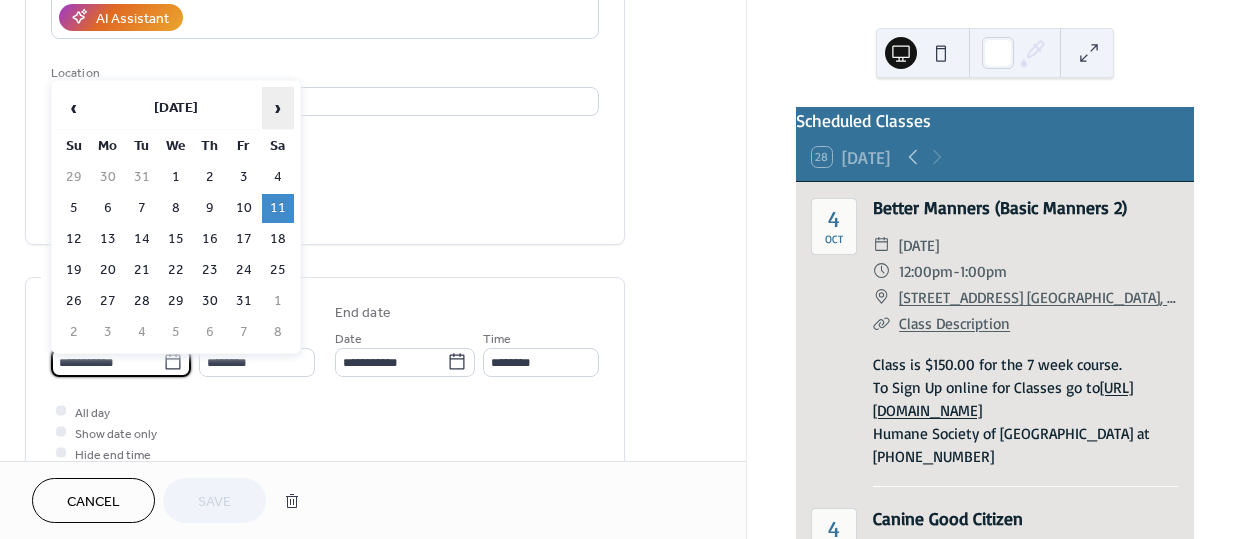 click on "›" at bounding box center [278, 108] 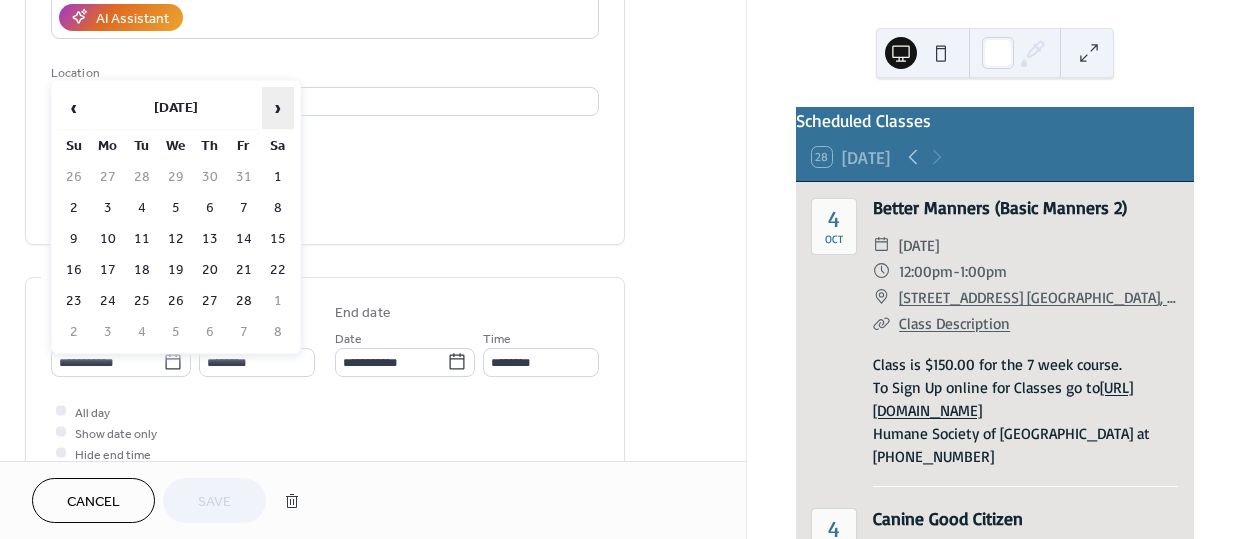 click on "›" at bounding box center [278, 108] 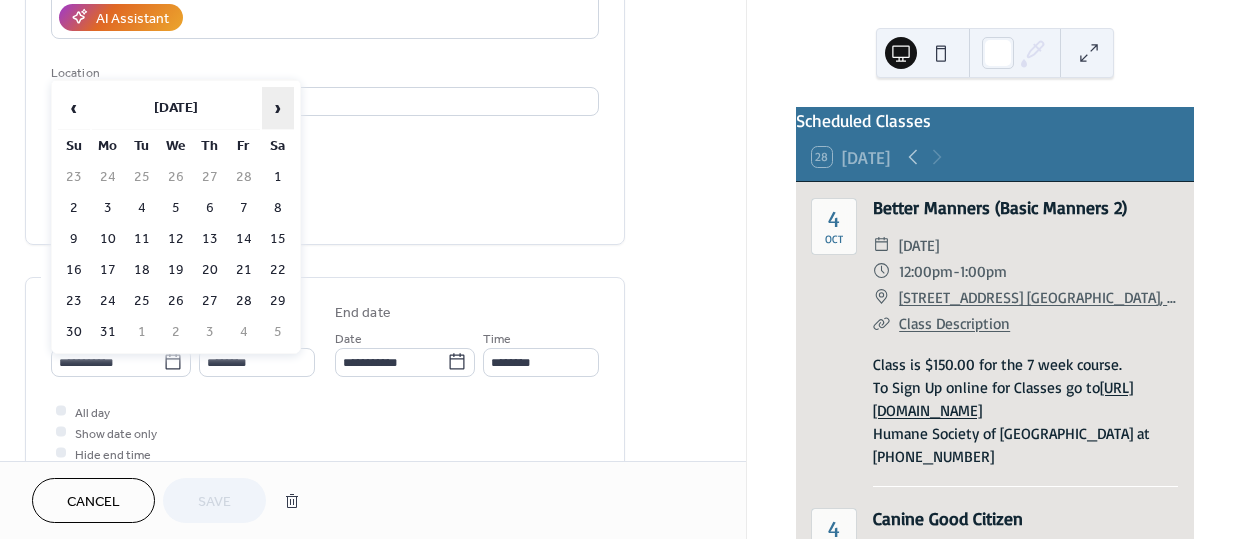 click on "›" at bounding box center (278, 108) 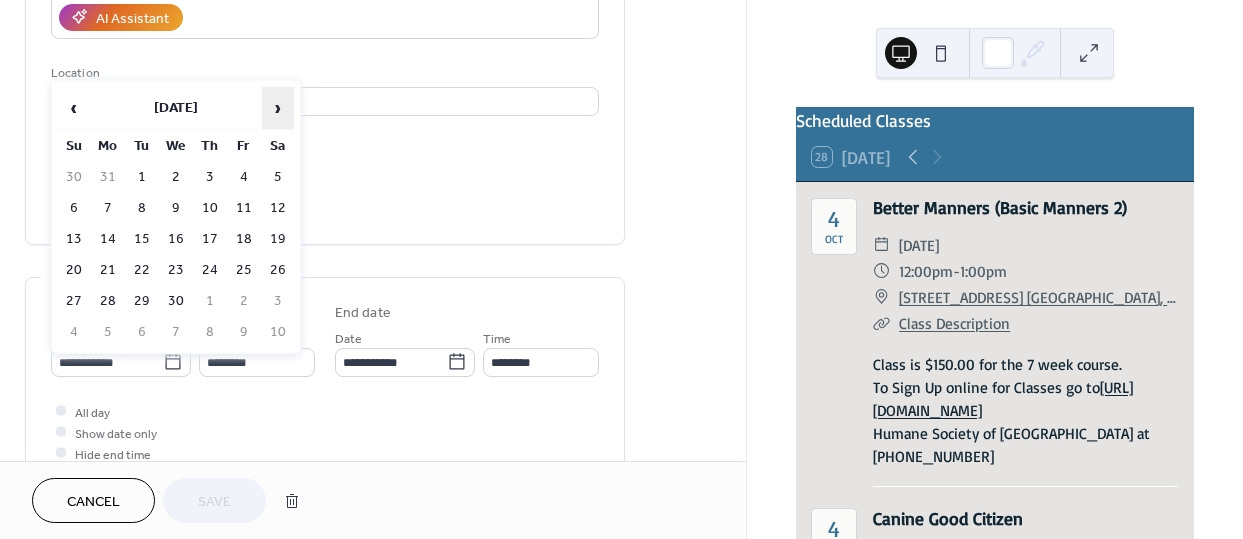 click on "›" at bounding box center (278, 108) 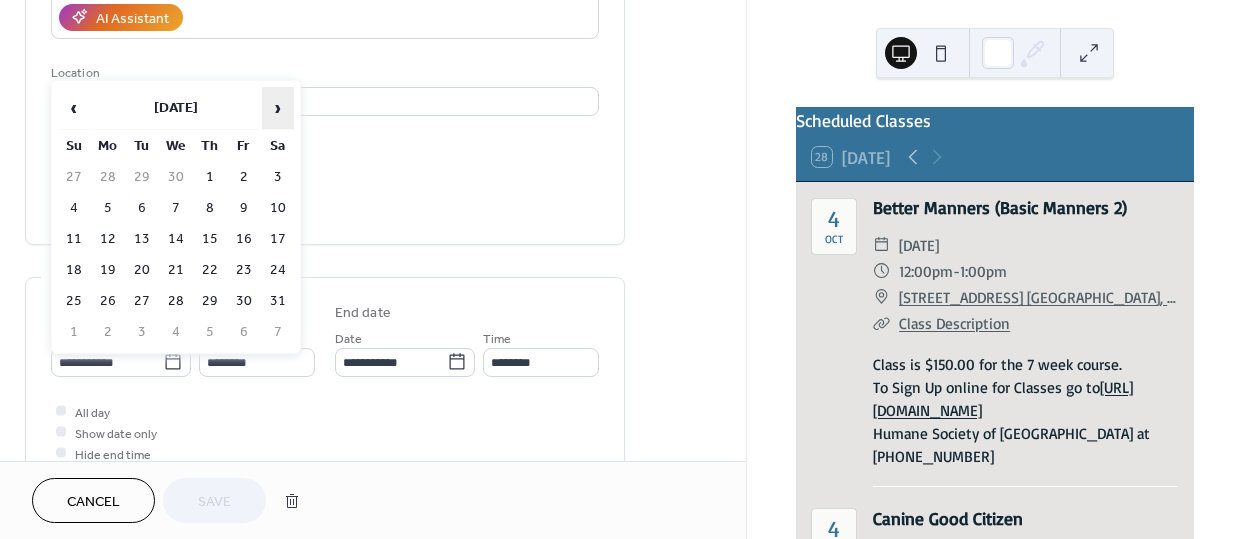 click on "›" at bounding box center [278, 108] 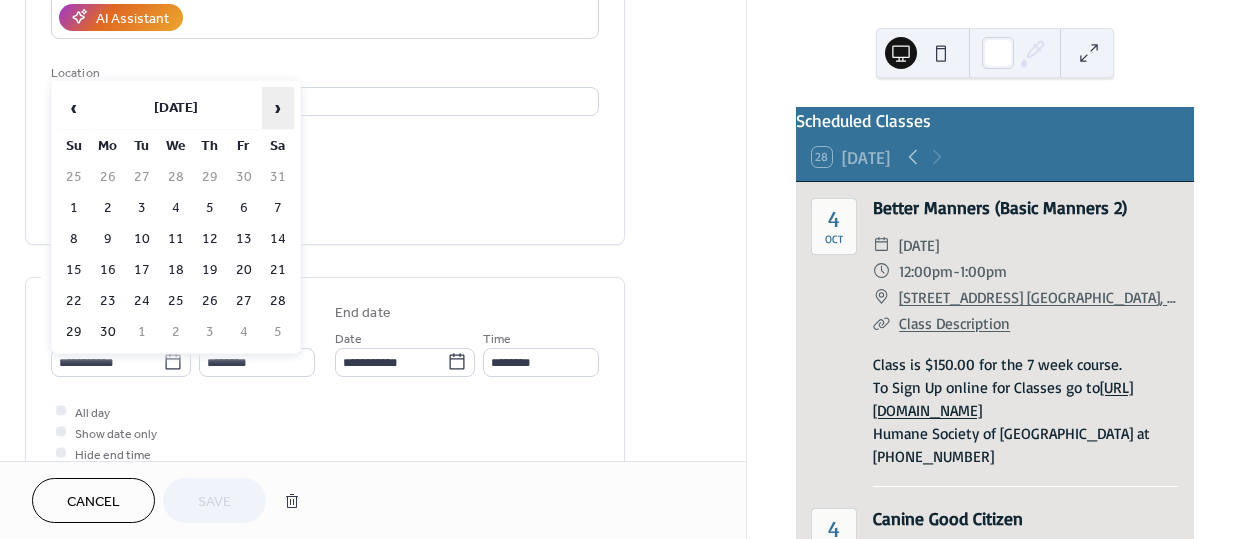 click on "›" at bounding box center (278, 108) 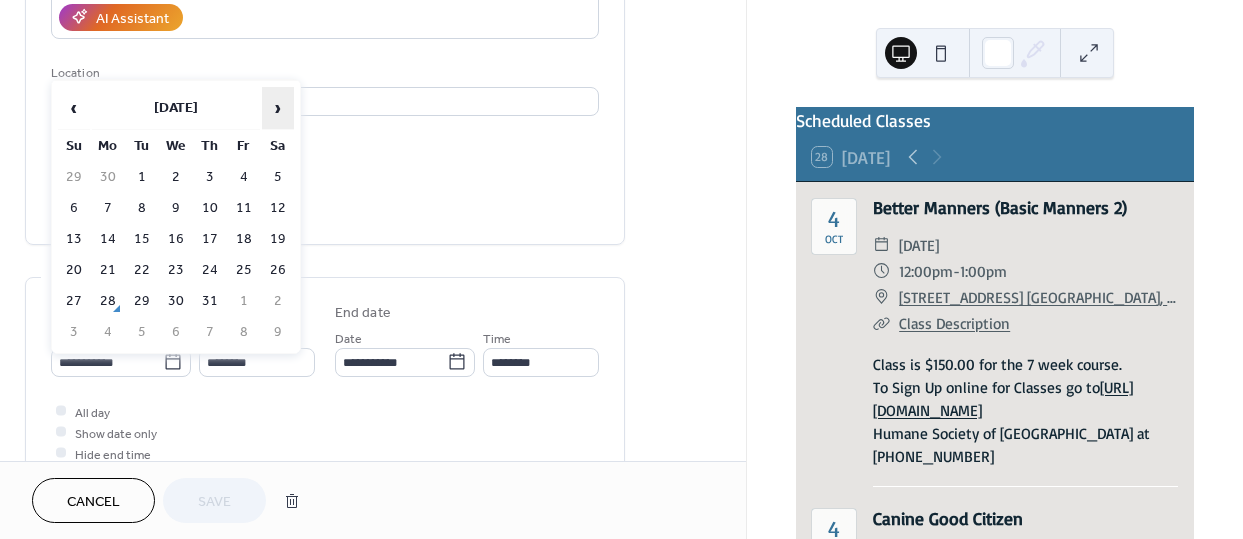 click on "›" at bounding box center [278, 108] 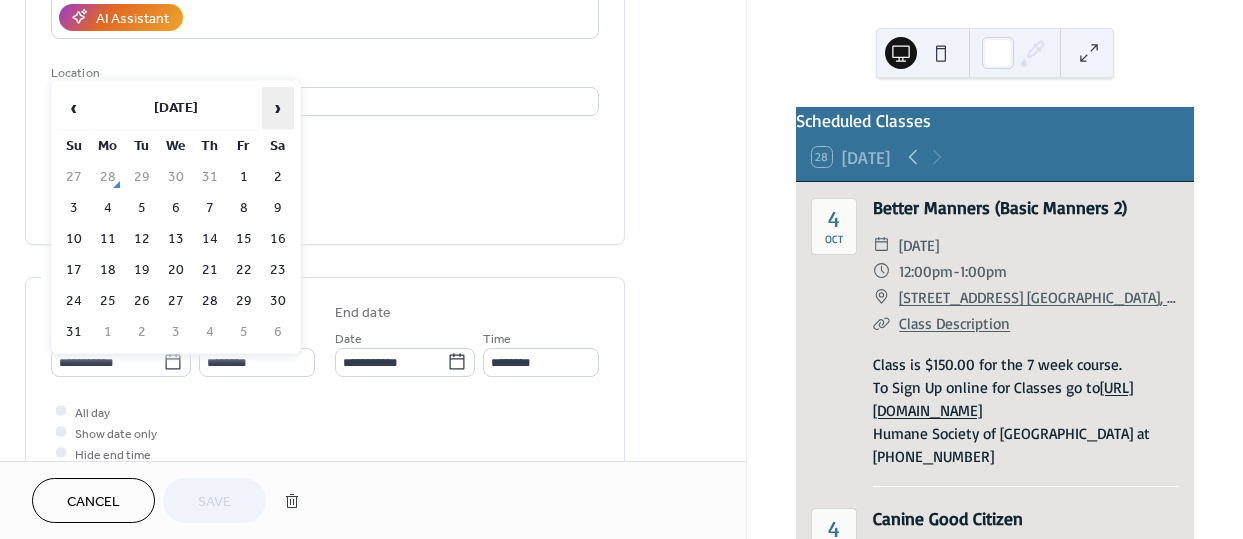 click on "›" at bounding box center [278, 108] 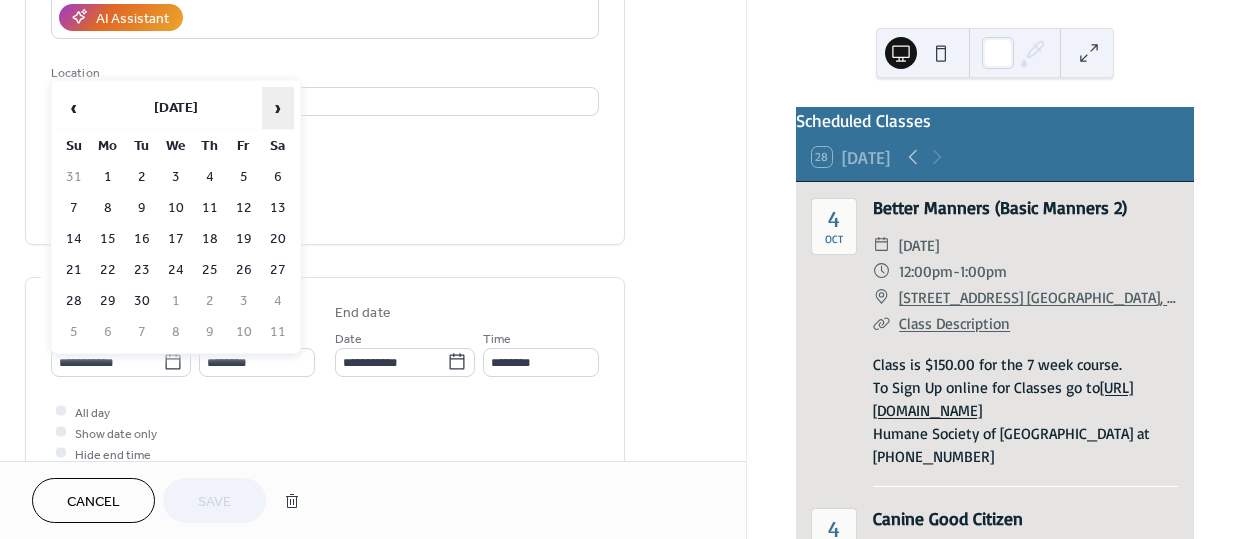 click on "›" at bounding box center (278, 108) 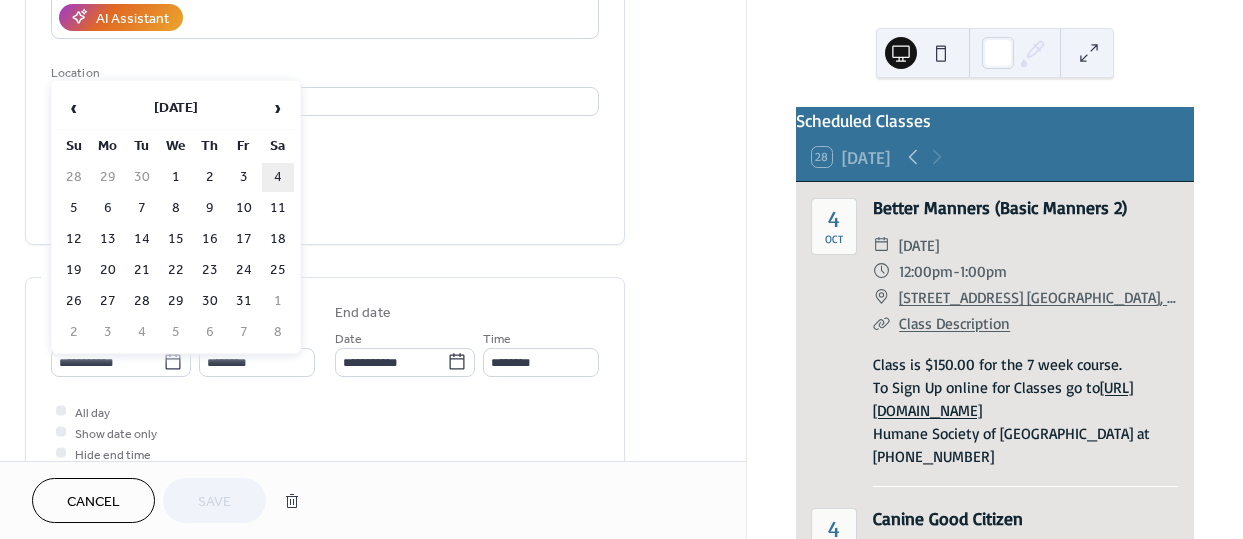 click on "4" at bounding box center (278, 177) 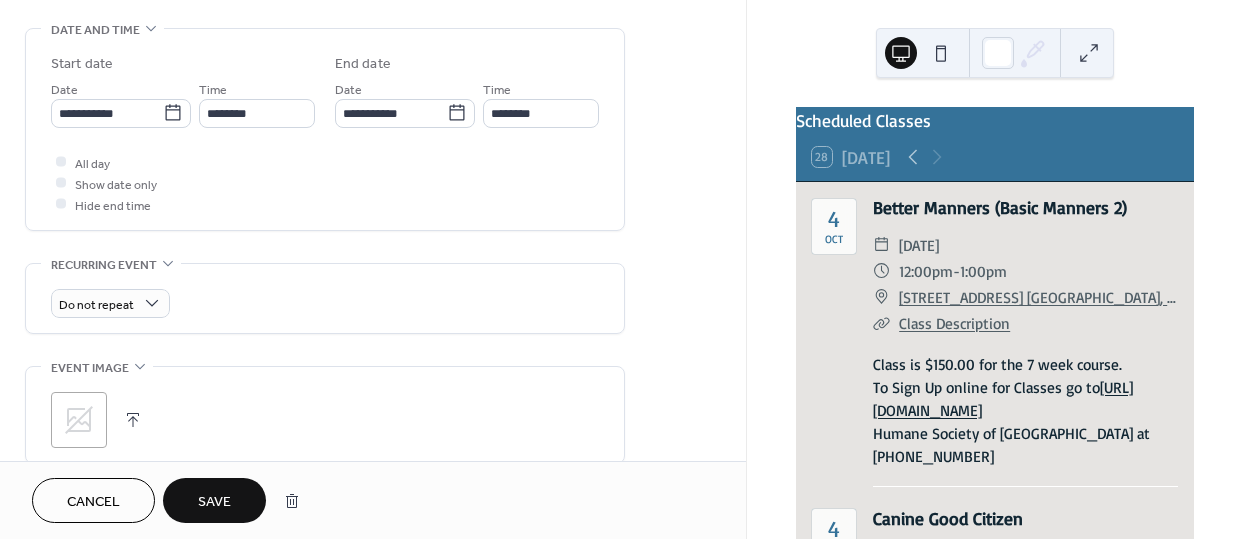scroll, scrollTop: 624, scrollLeft: 0, axis: vertical 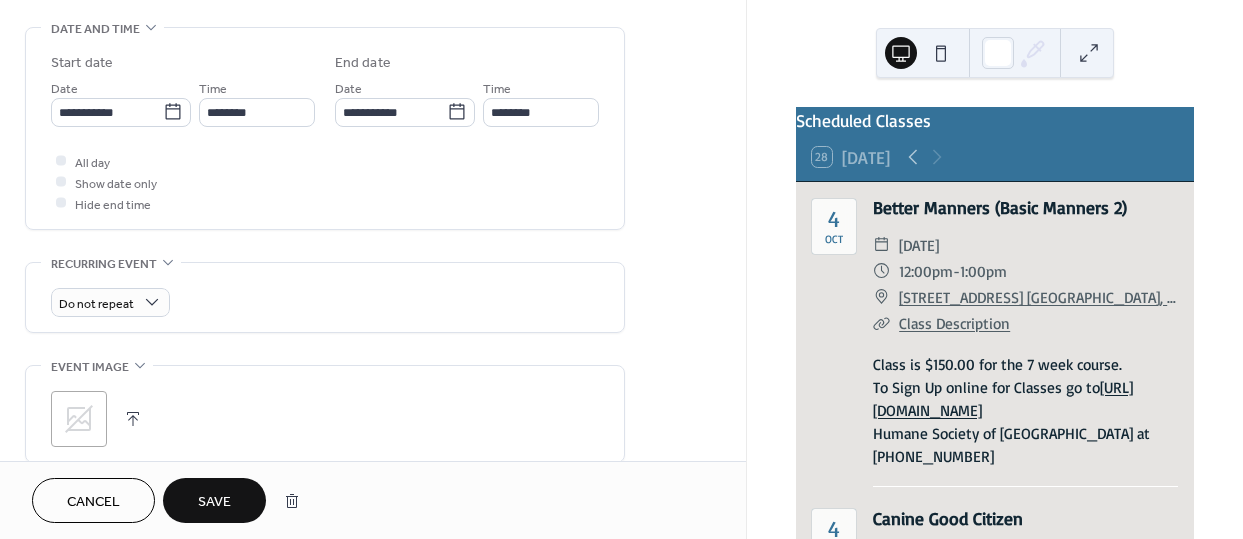 click on "Save" at bounding box center [214, 500] 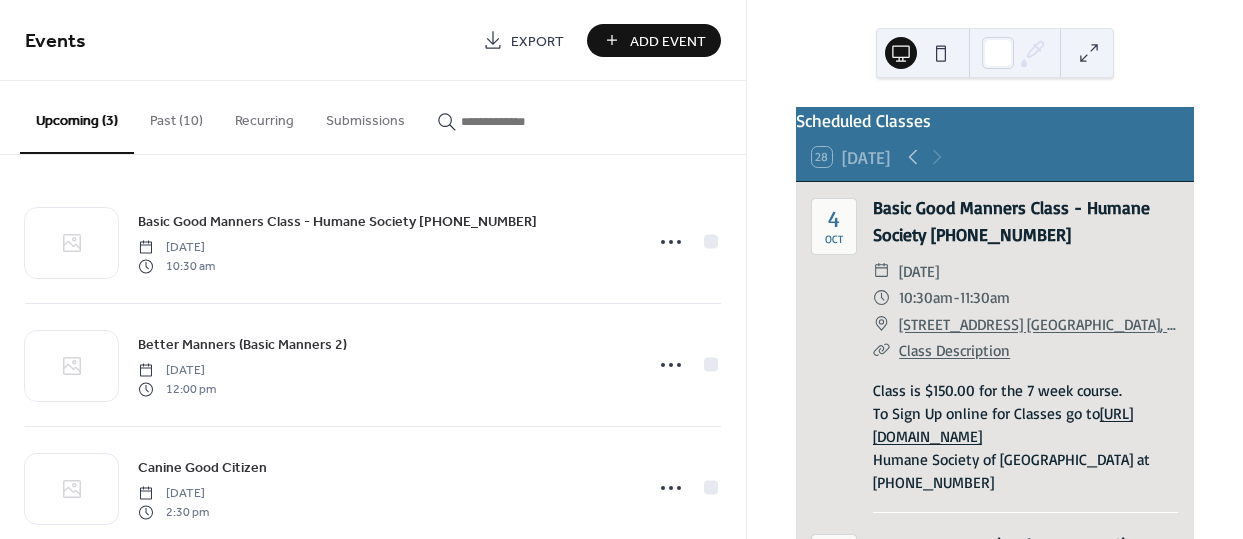 scroll, scrollTop: 0, scrollLeft: 0, axis: both 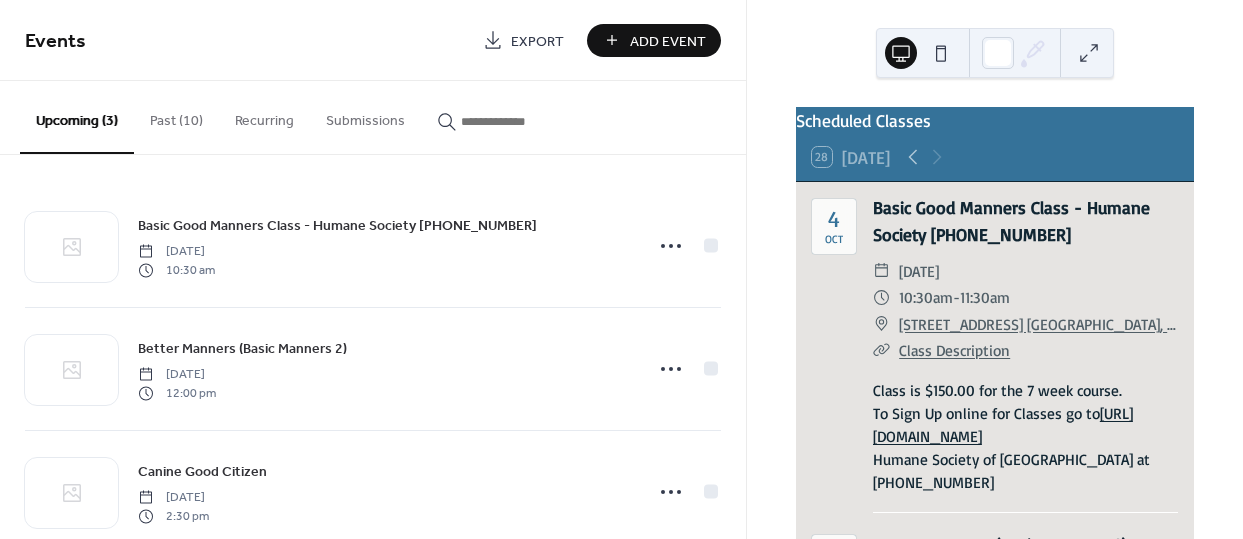 click on "Past (10)" at bounding box center (176, 116) 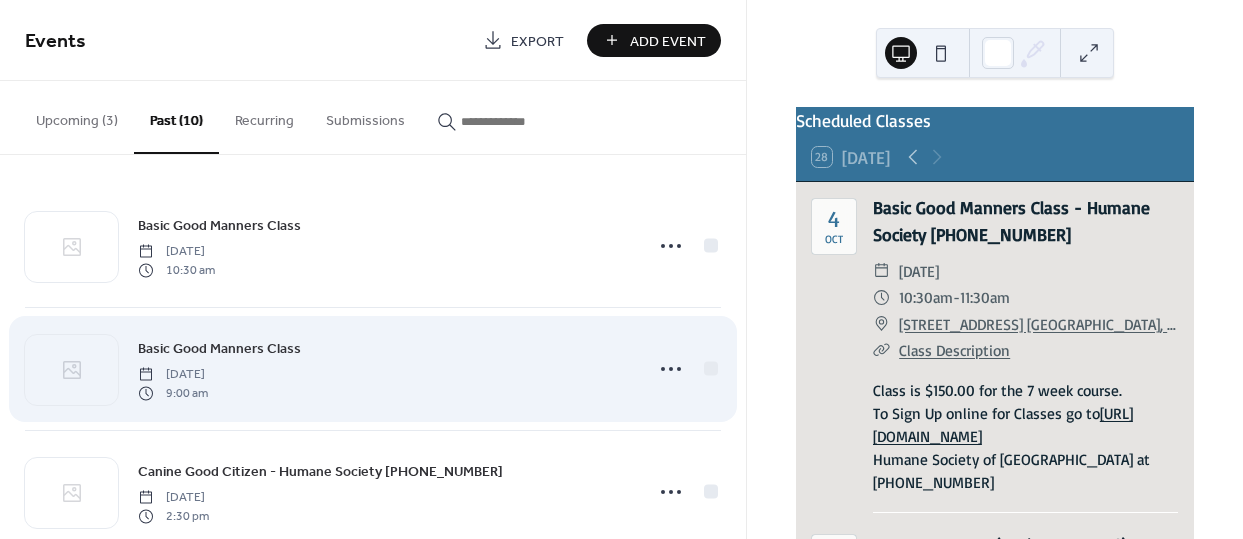 click on "9:00 am" at bounding box center (173, 393) 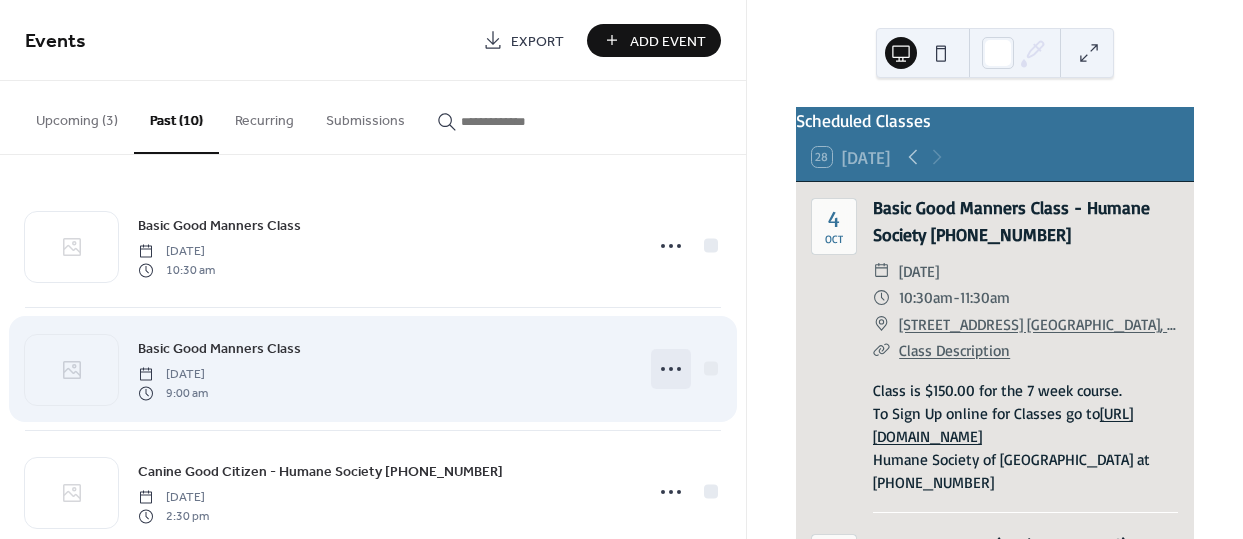 click 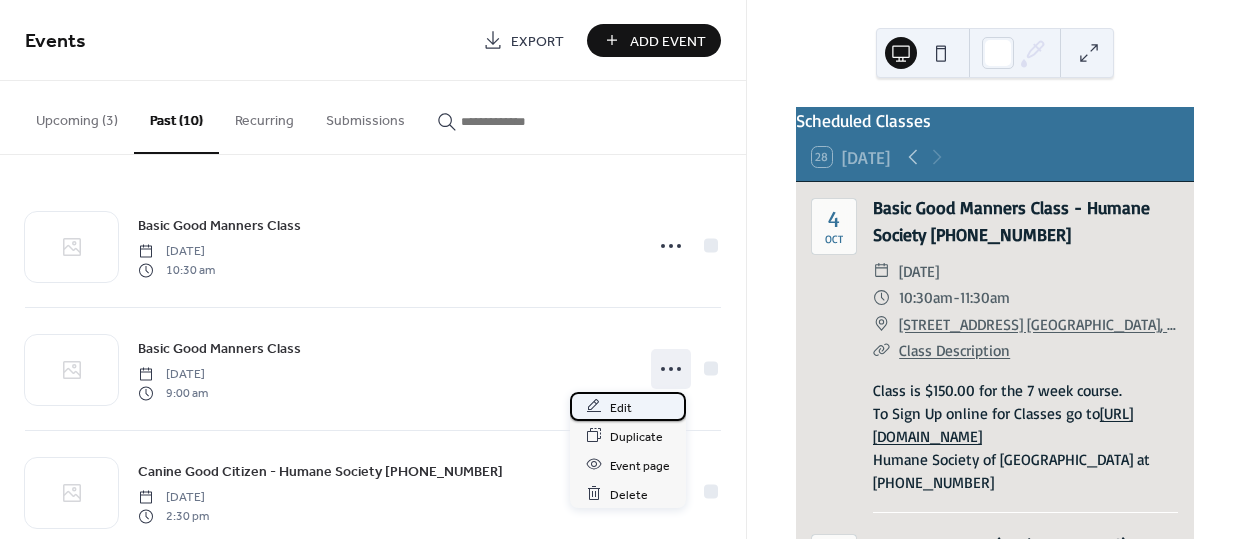 click on "Edit" at bounding box center (621, 407) 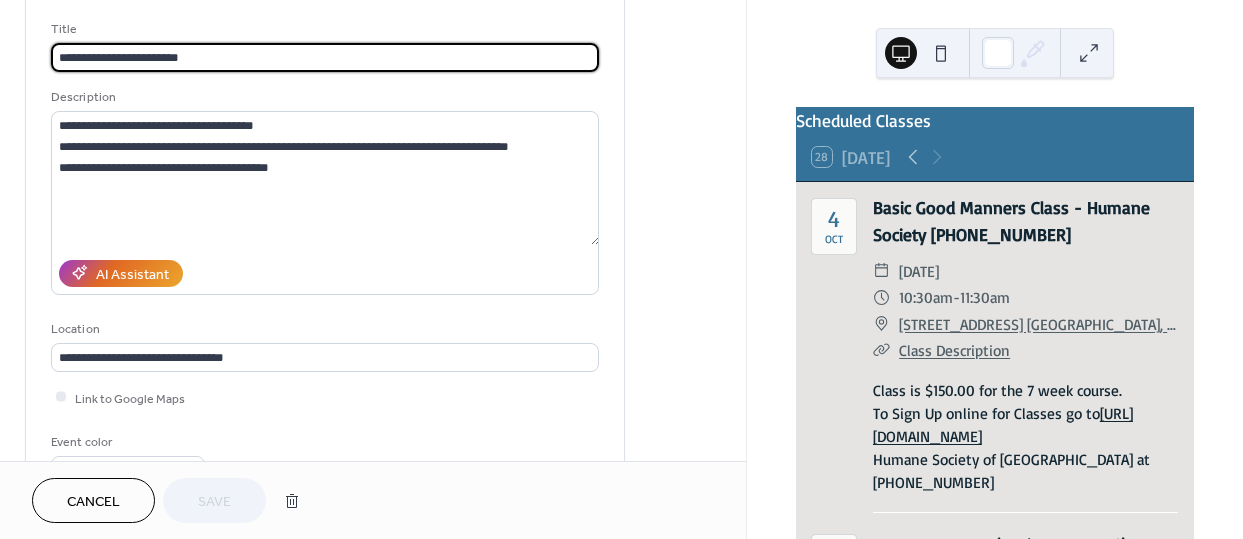 scroll, scrollTop: 124, scrollLeft: 0, axis: vertical 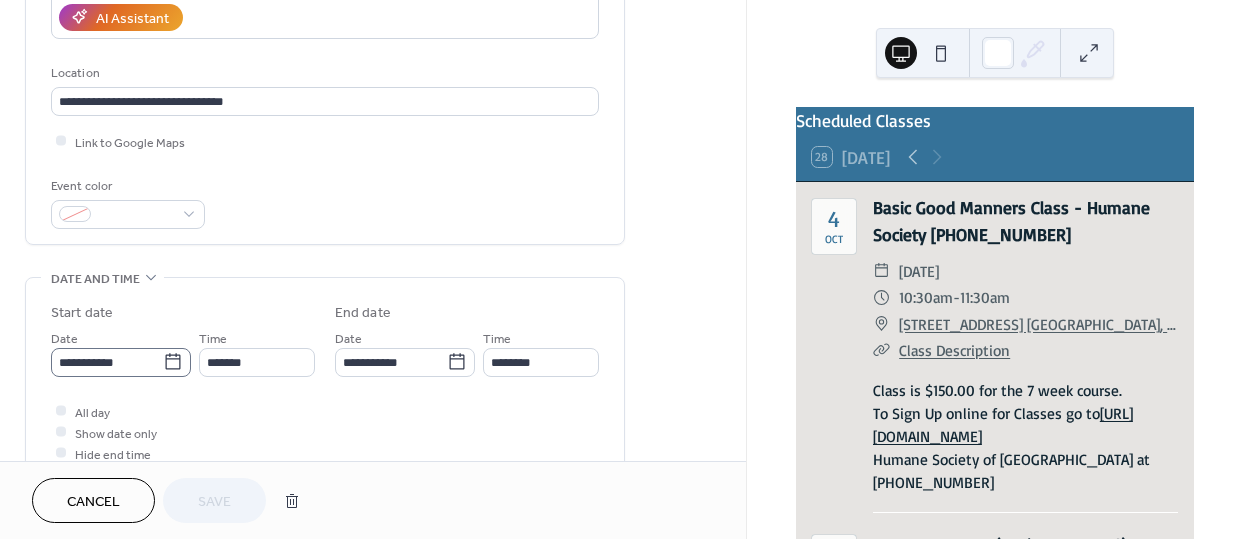 click 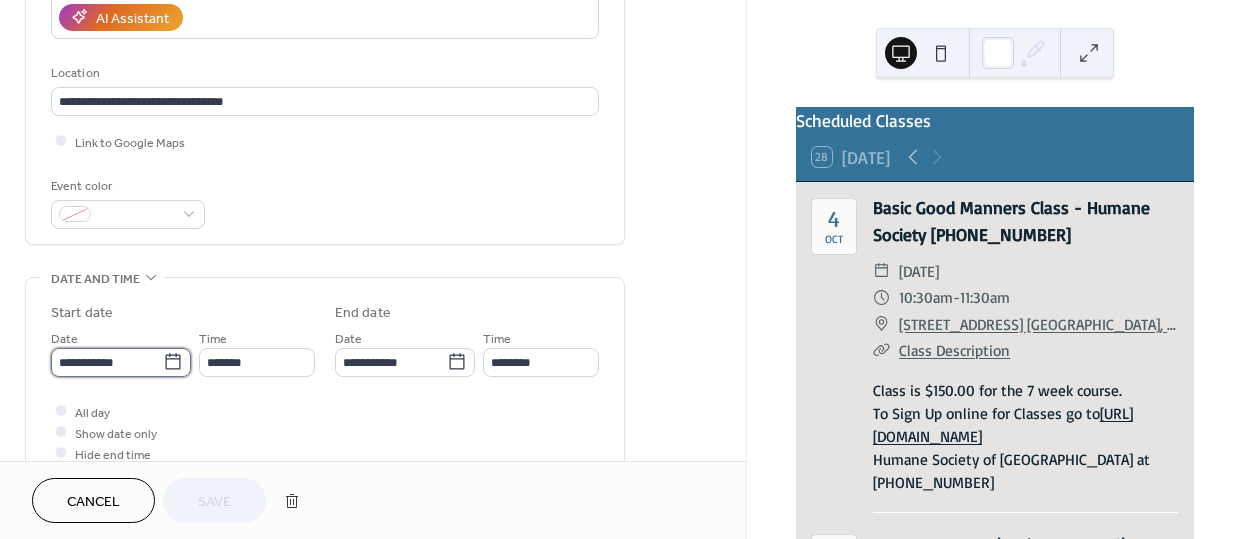 click on "**********" at bounding box center [107, 362] 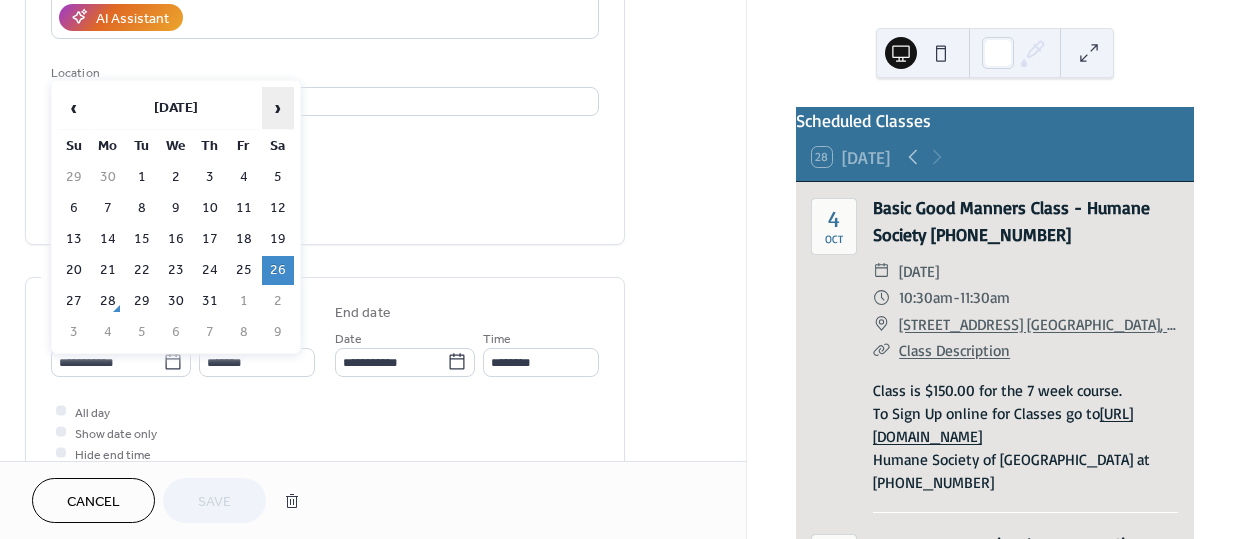 click on "›" at bounding box center (278, 108) 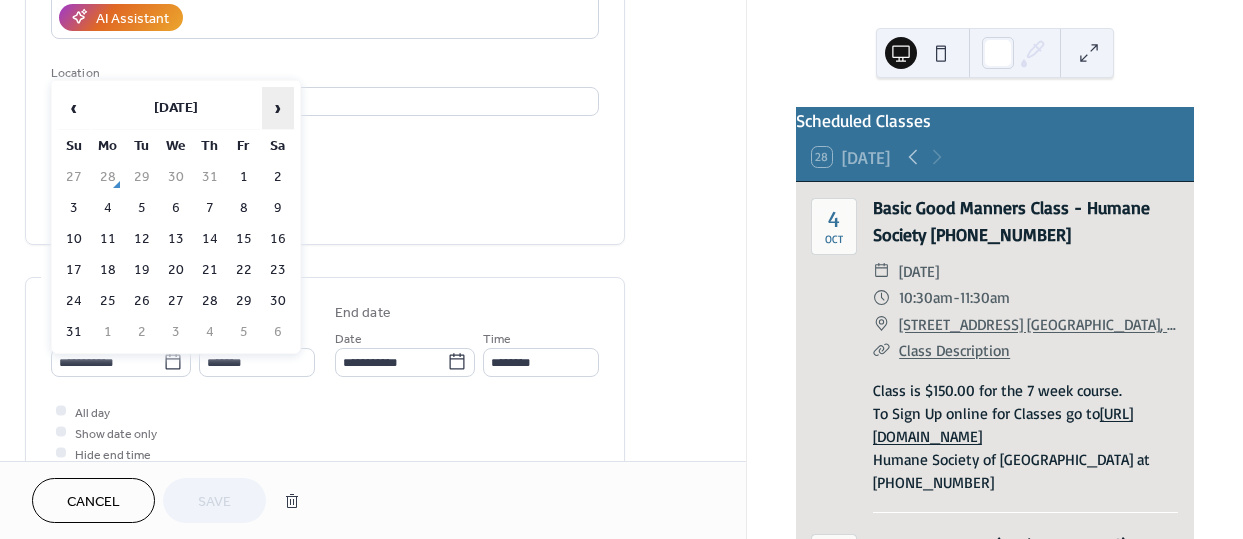 click on "›" at bounding box center (278, 108) 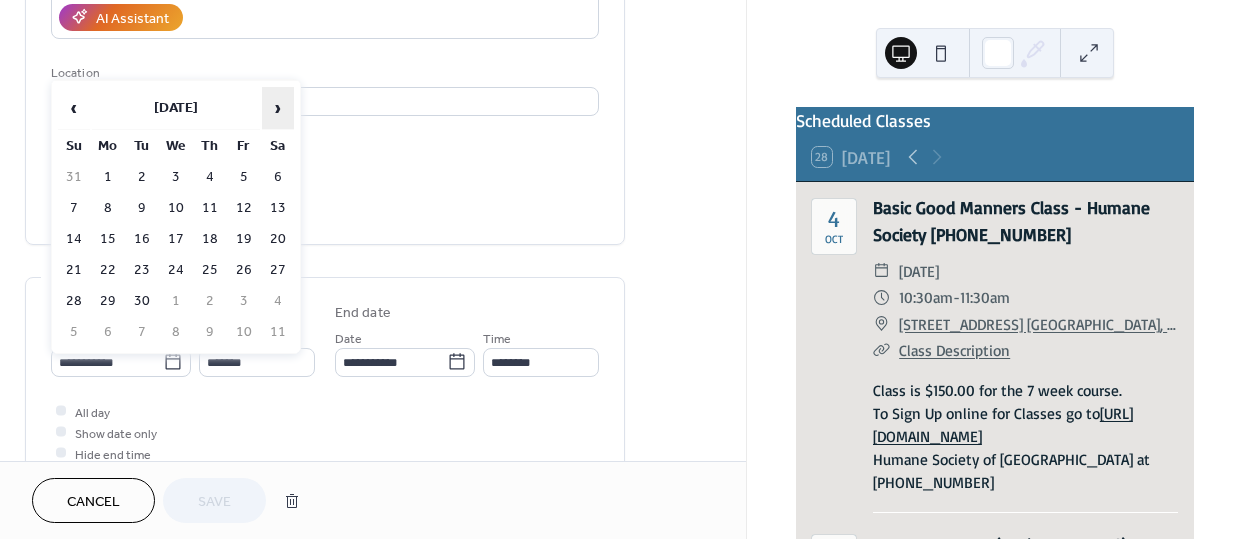 click on "›" at bounding box center [278, 108] 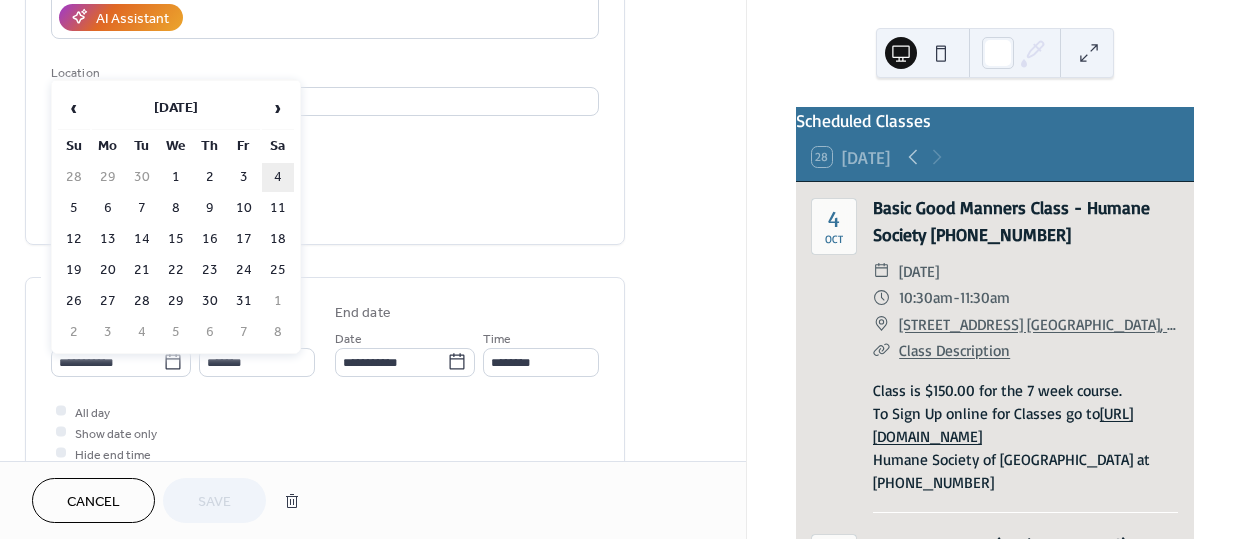 click on "4" at bounding box center [278, 177] 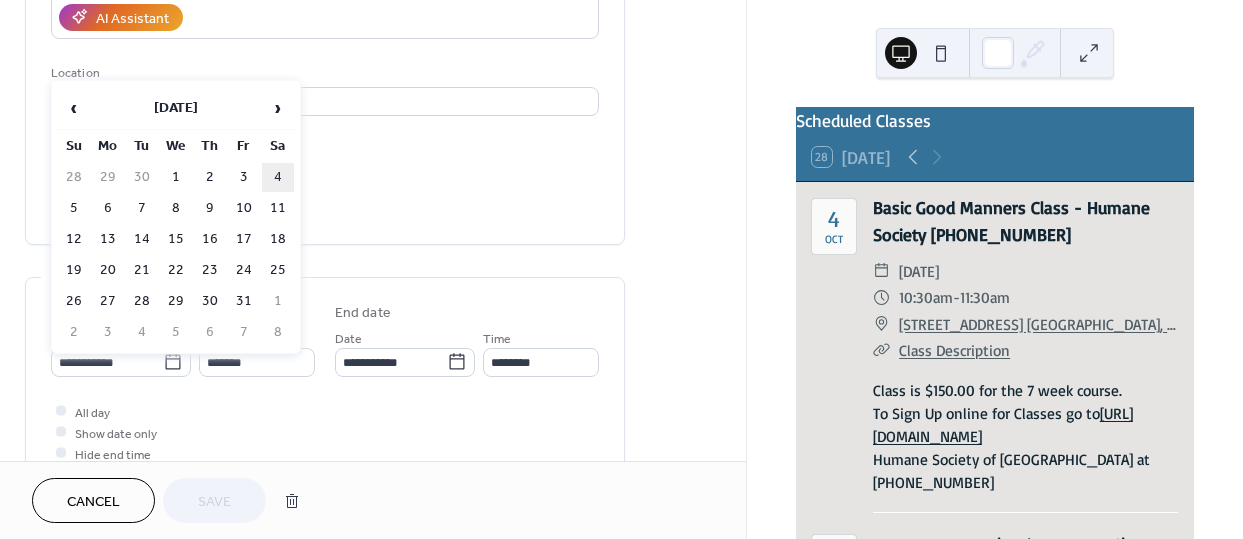 type on "**********" 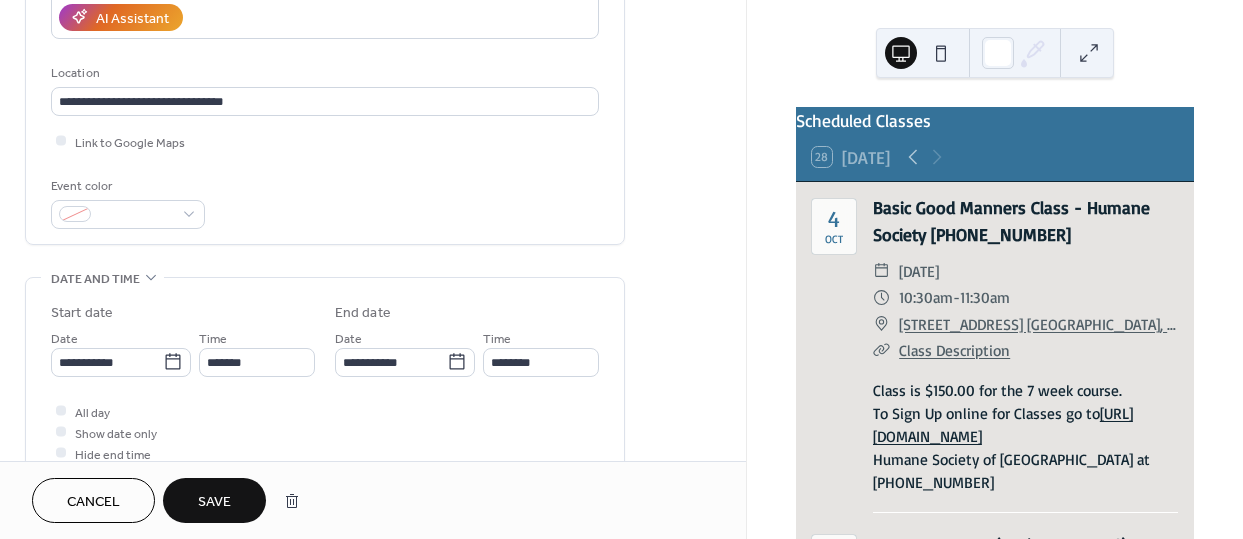 click on "Save" at bounding box center (214, 502) 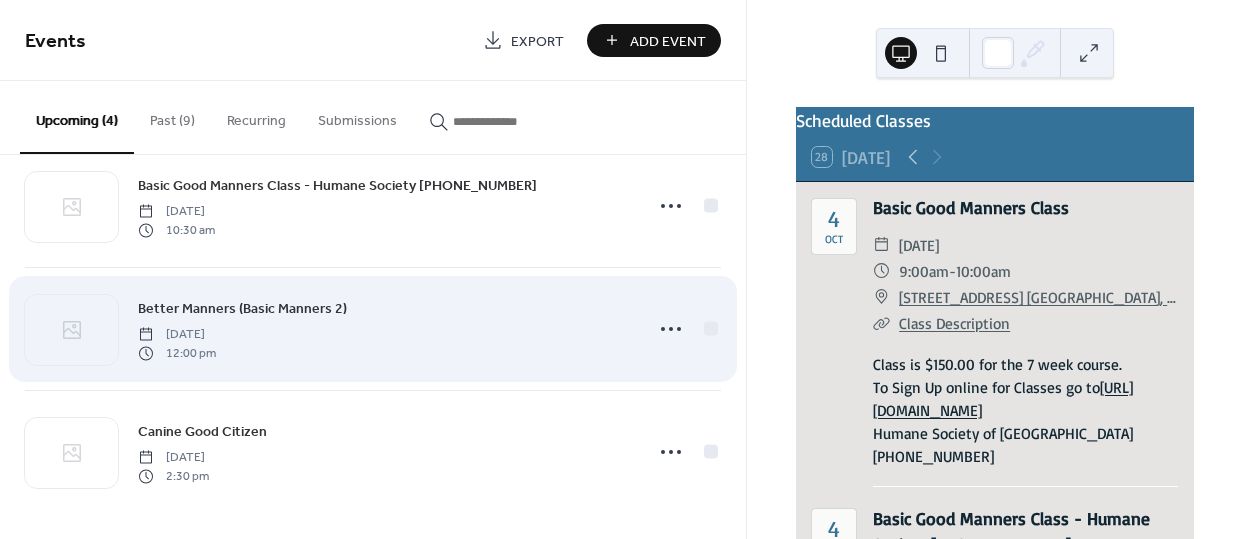 scroll, scrollTop: 165, scrollLeft: 0, axis: vertical 